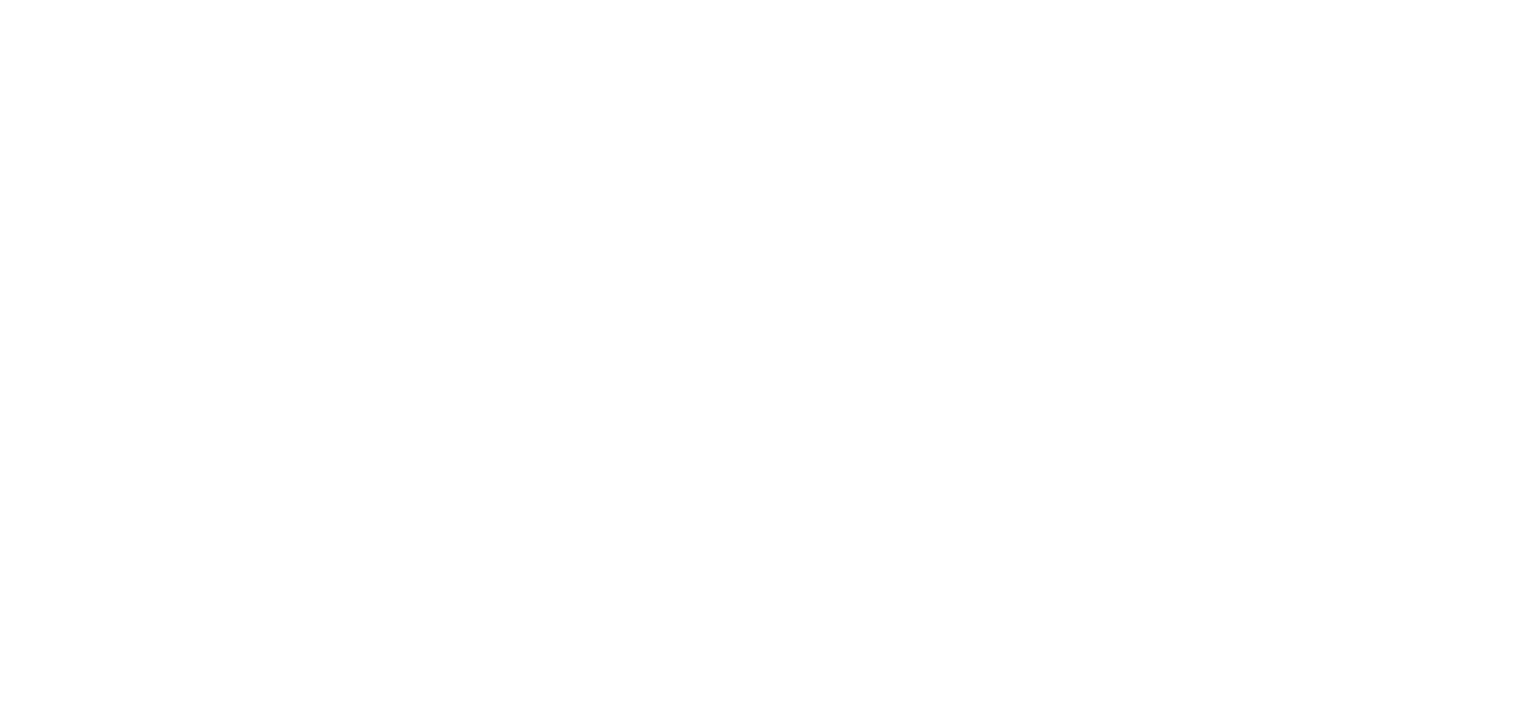 scroll, scrollTop: 0, scrollLeft: 0, axis: both 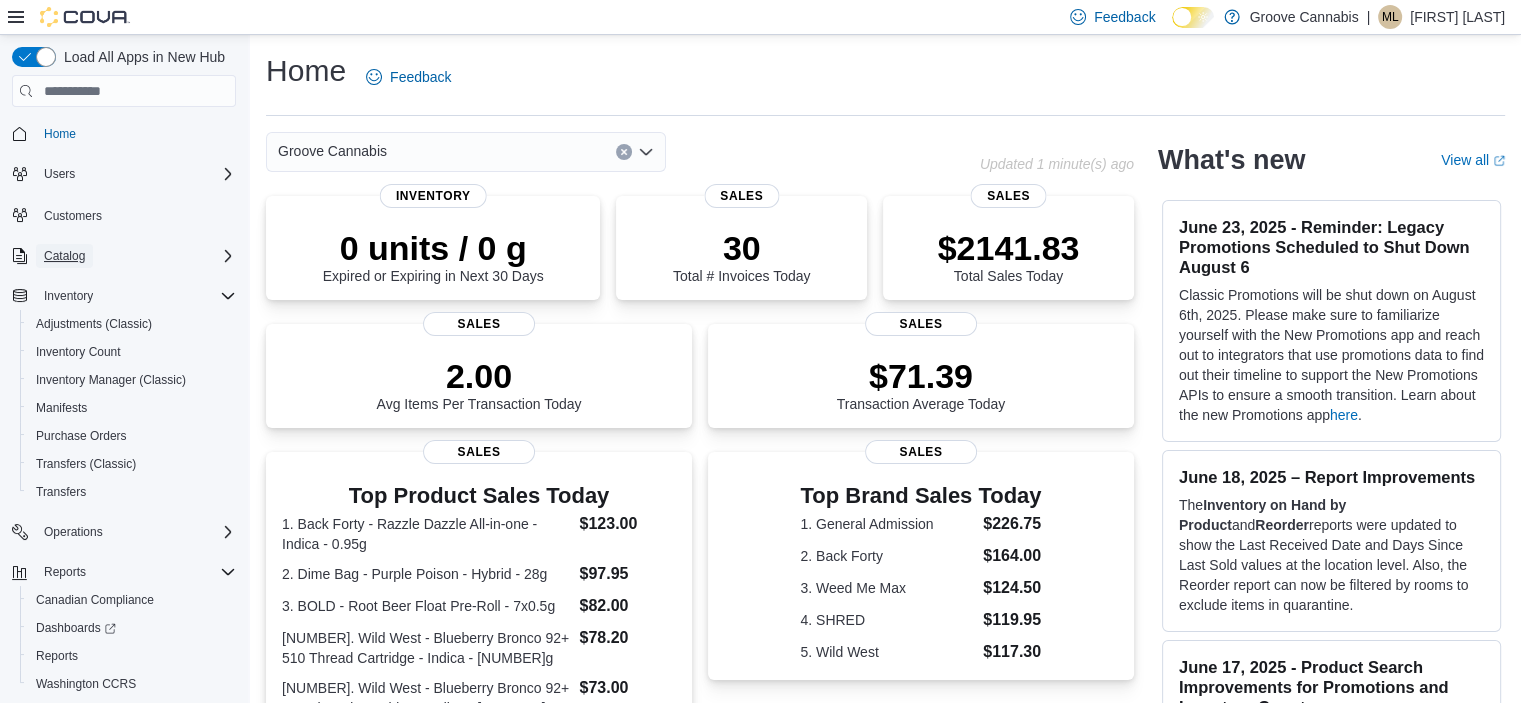 click on "Catalog" at bounding box center (64, 256) 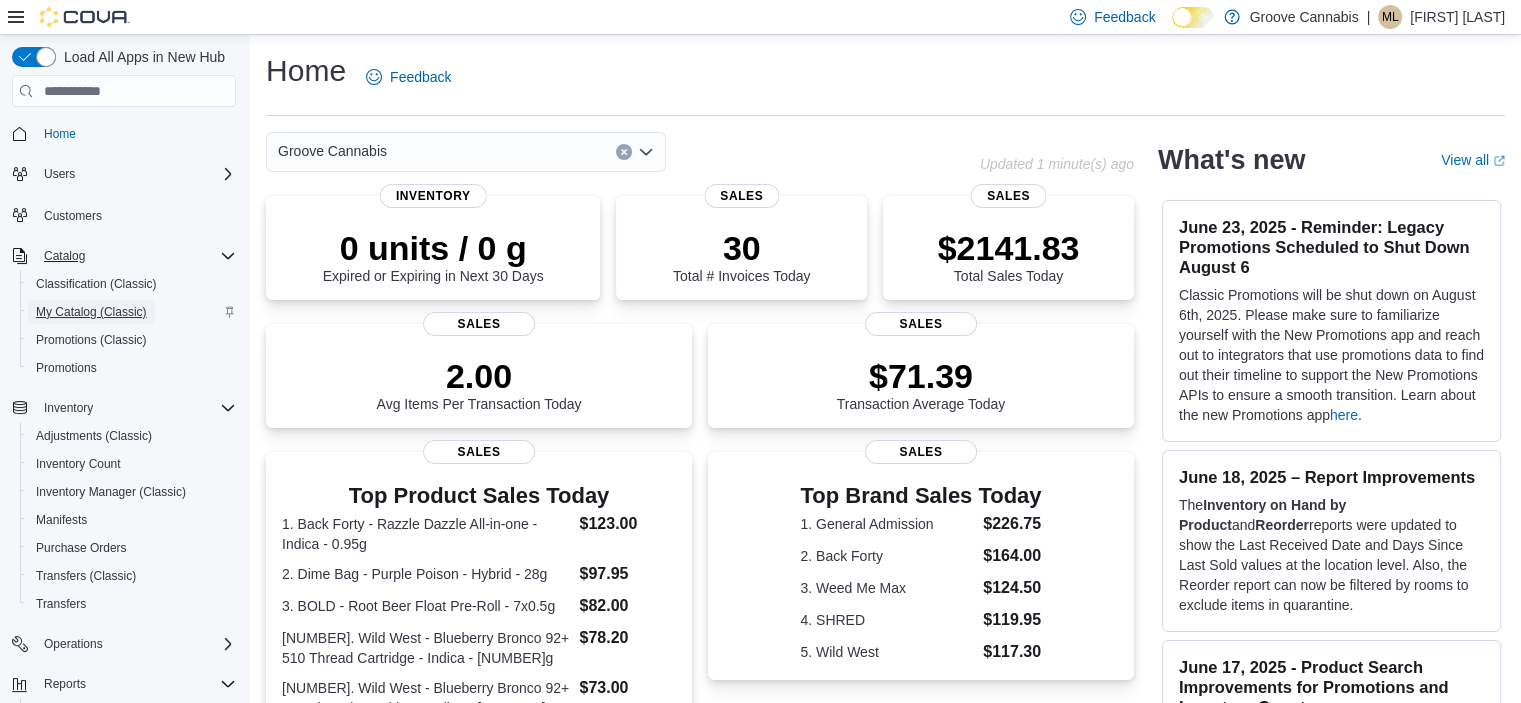 click on "My Catalog (Classic)" at bounding box center [91, 312] 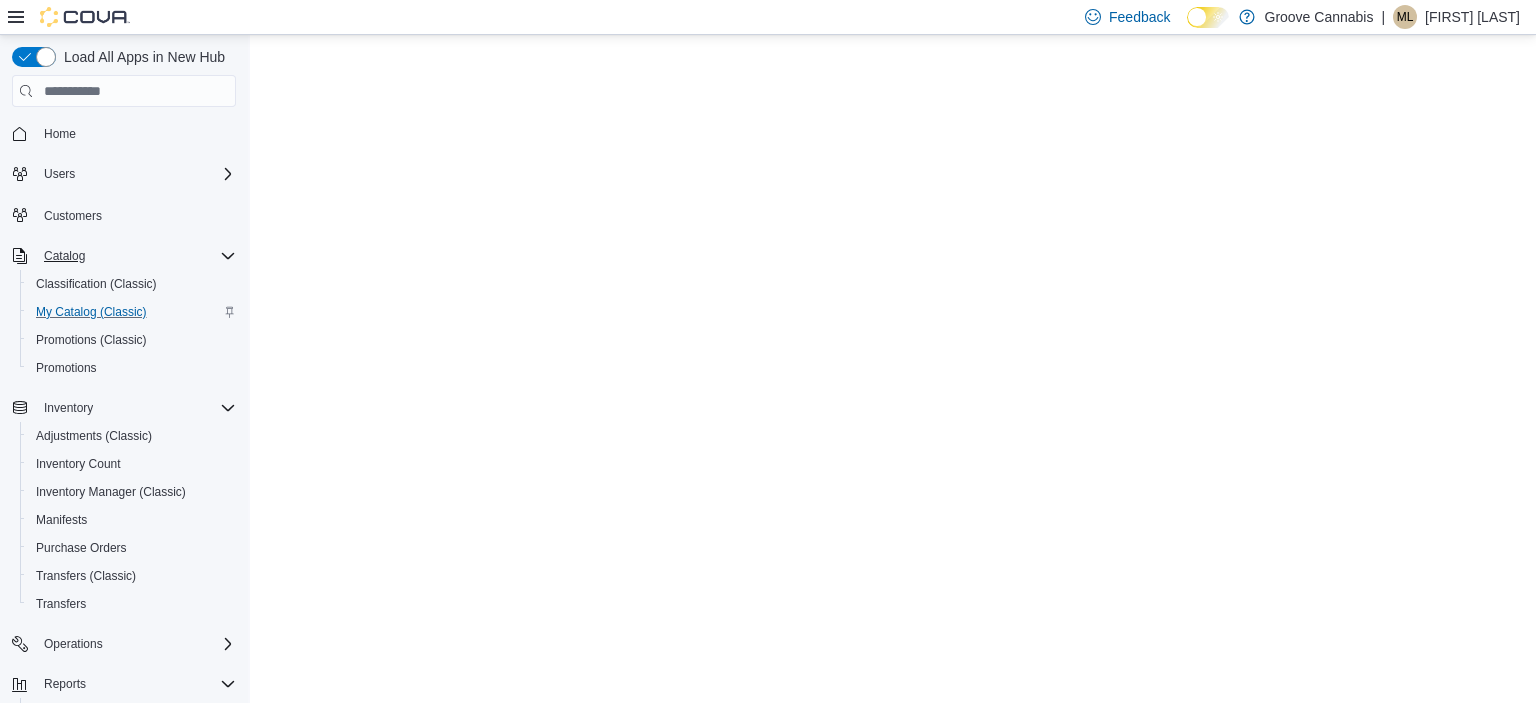scroll, scrollTop: 0, scrollLeft: 0, axis: both 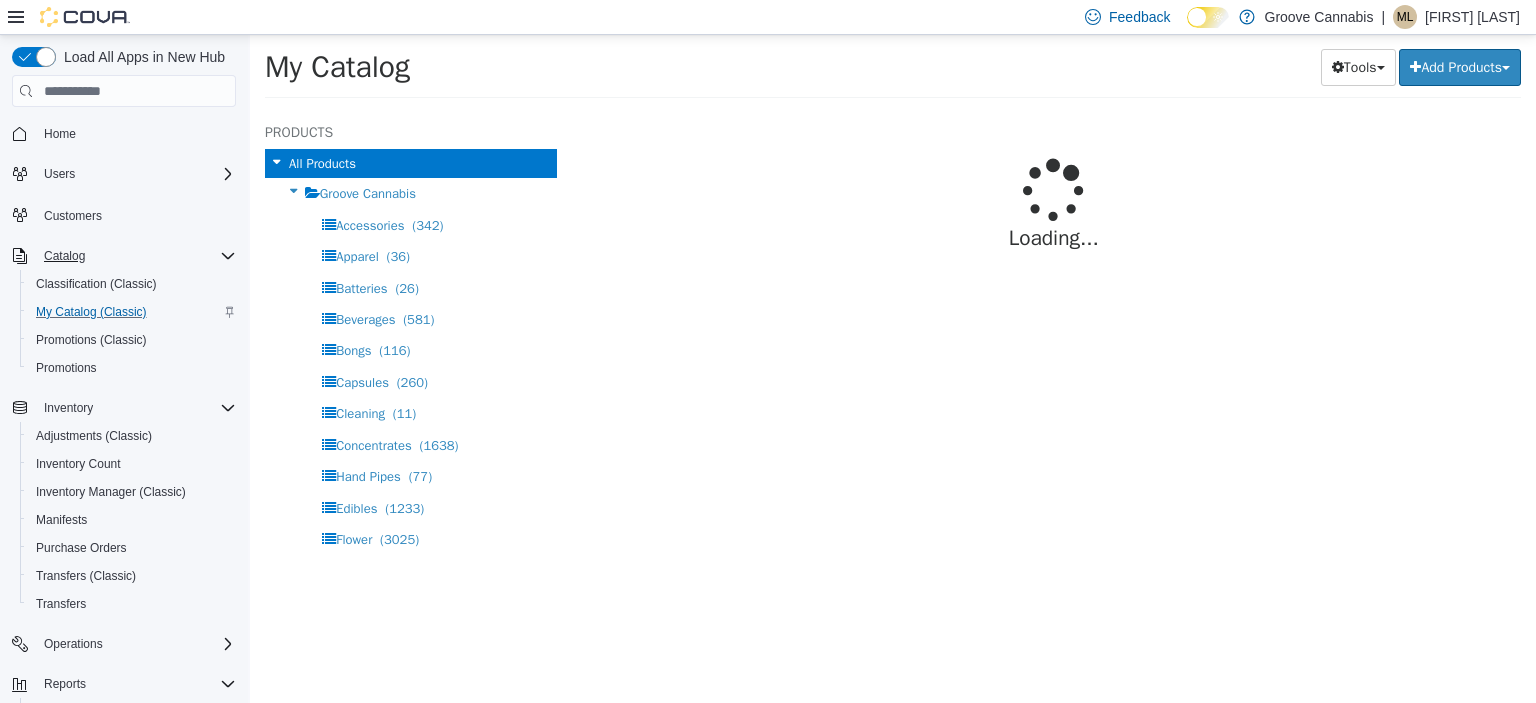 select on "**********" 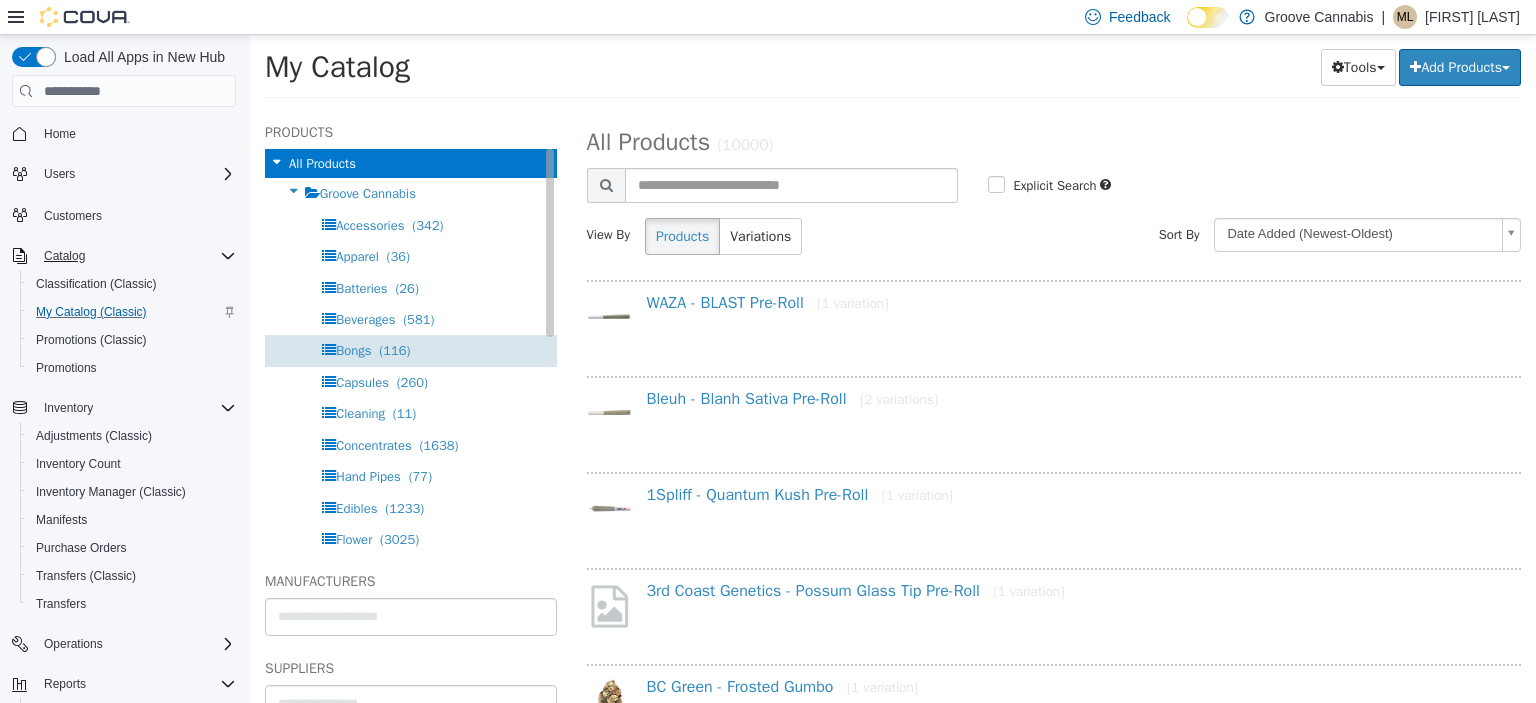 click on "Bongs" at bounding box center (353, 350) 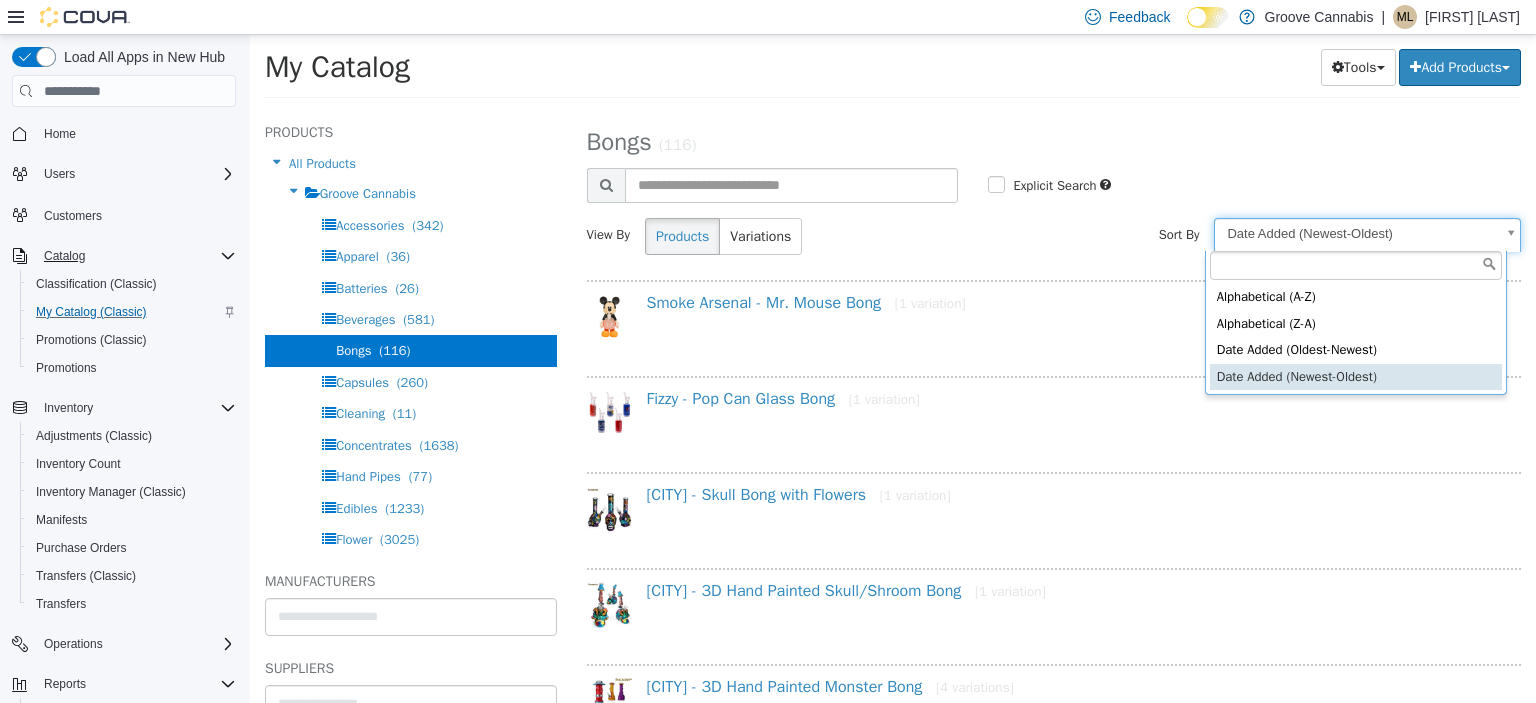 click on "**********" at bounding box center [893, 73] 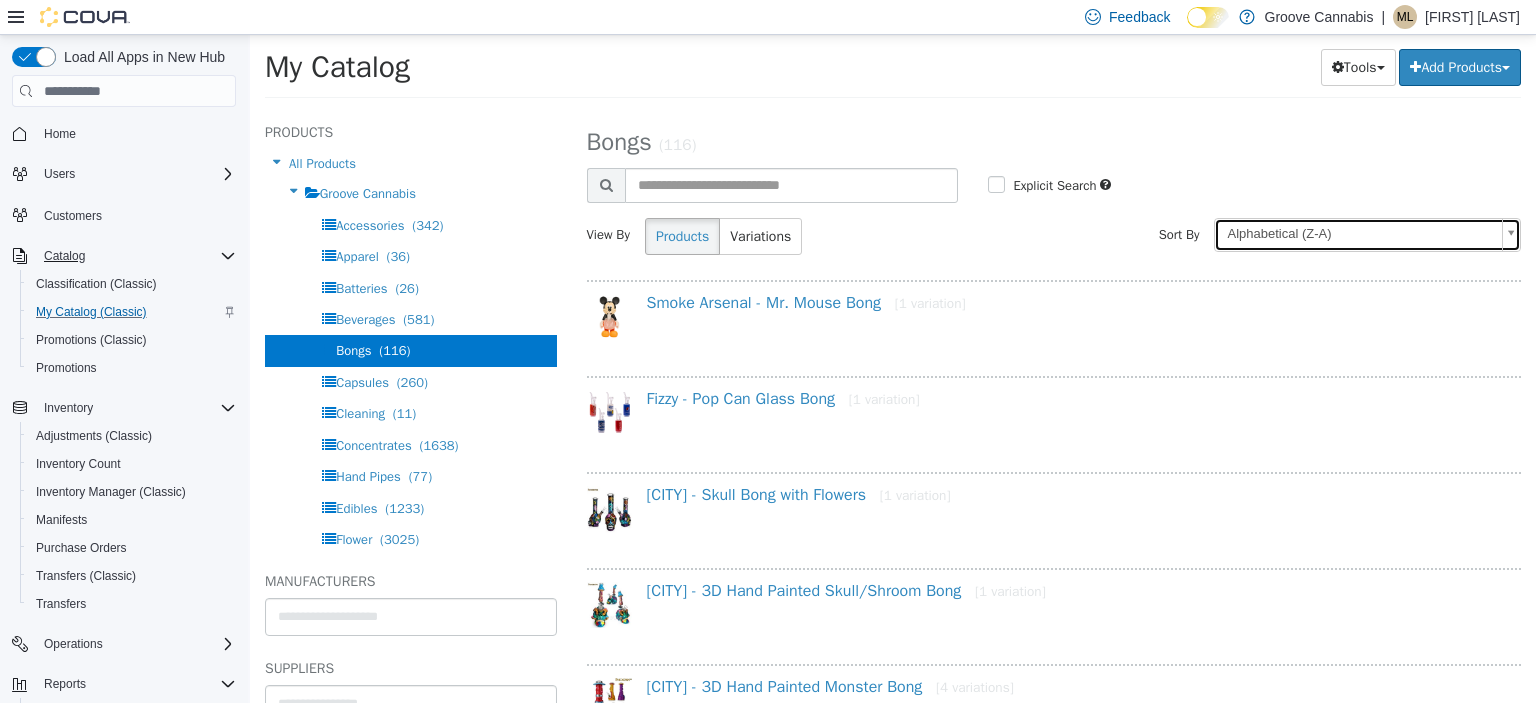 select on "*********" 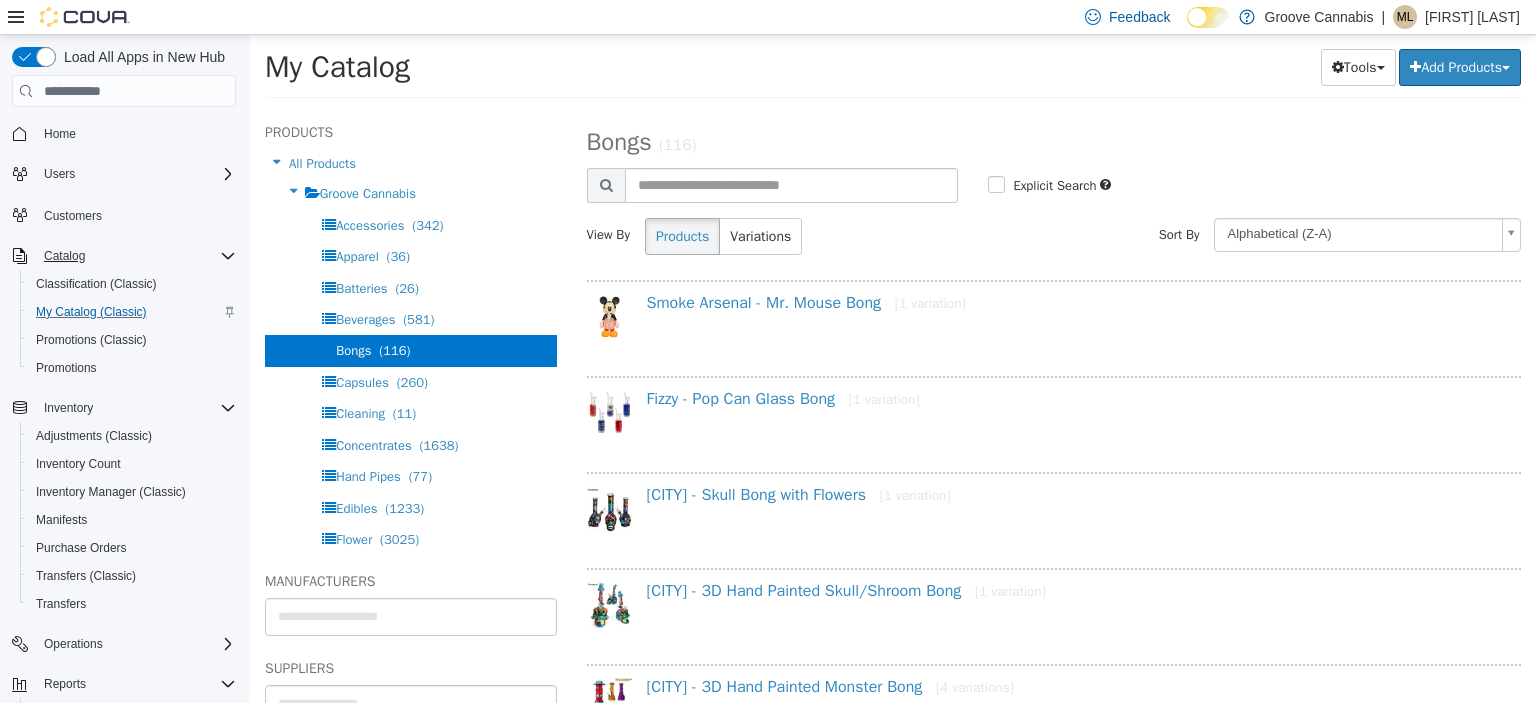 select on "*********" 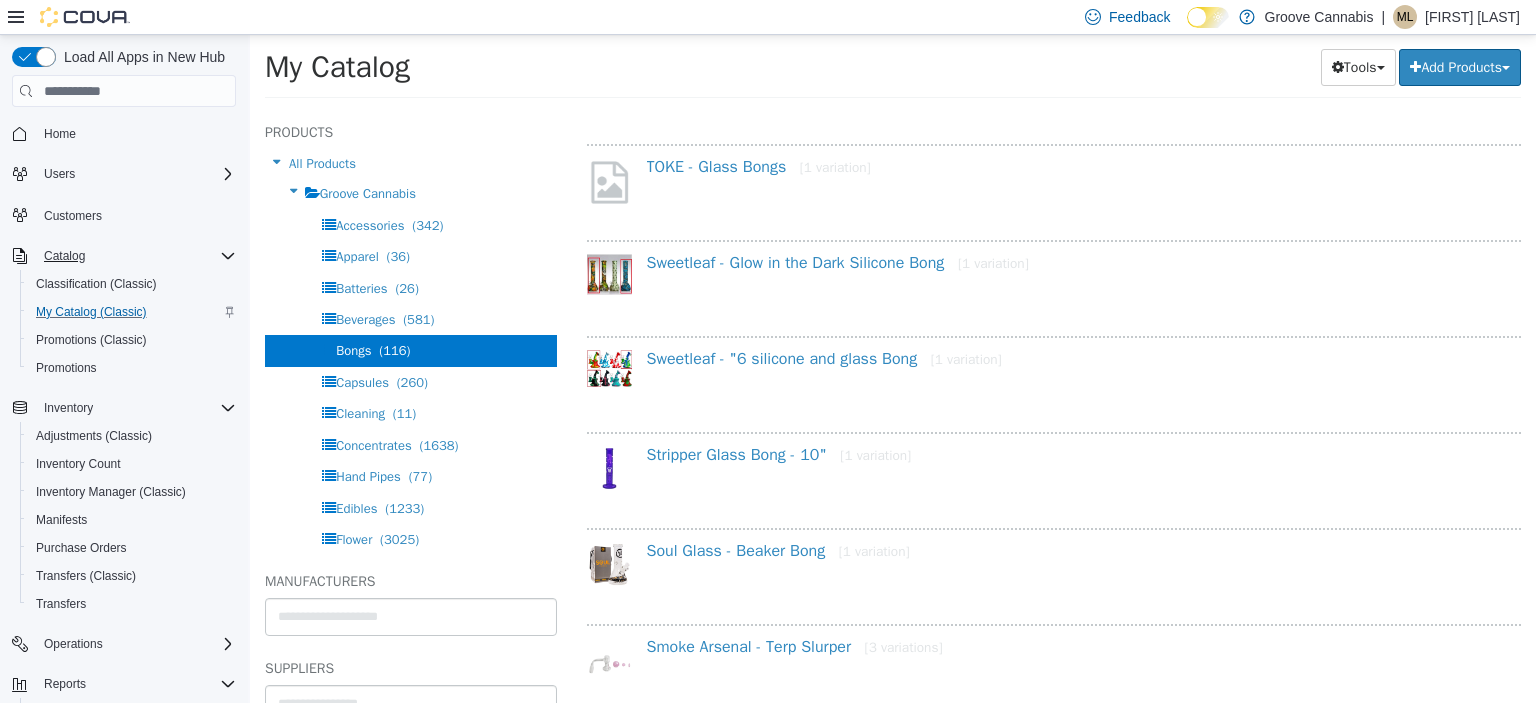 scroll, scrollTop: 0, scrollLeft: 0, axis: both 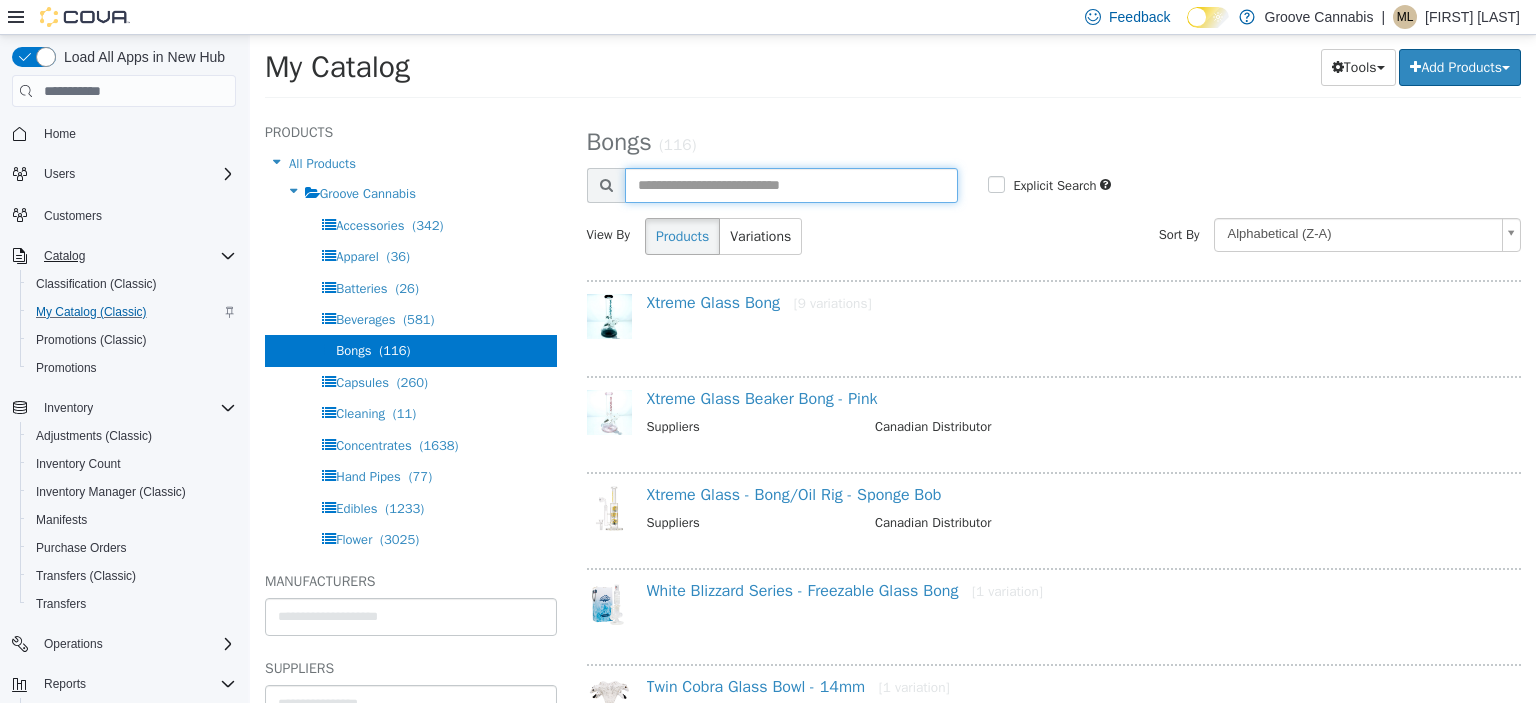 click at bounding box center (792, 185) 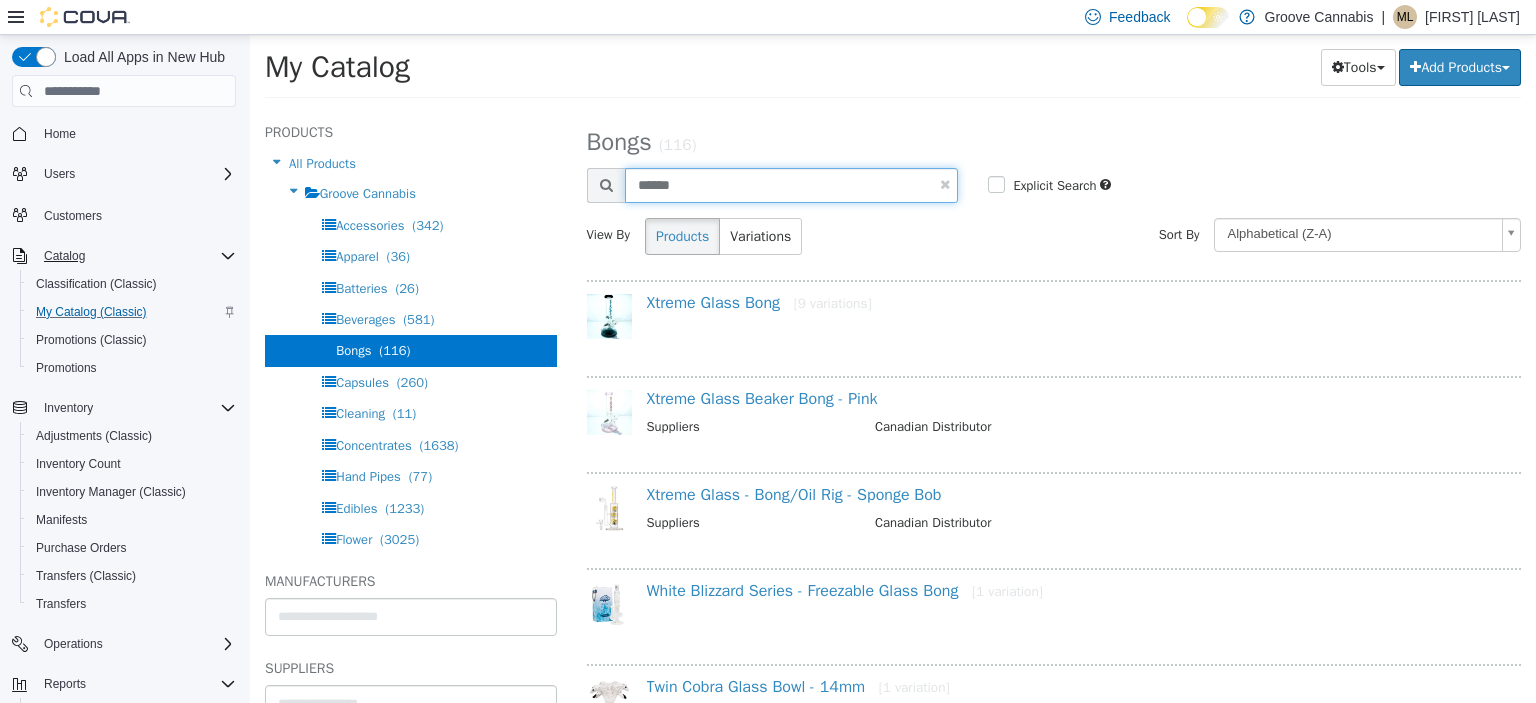 type on "******" 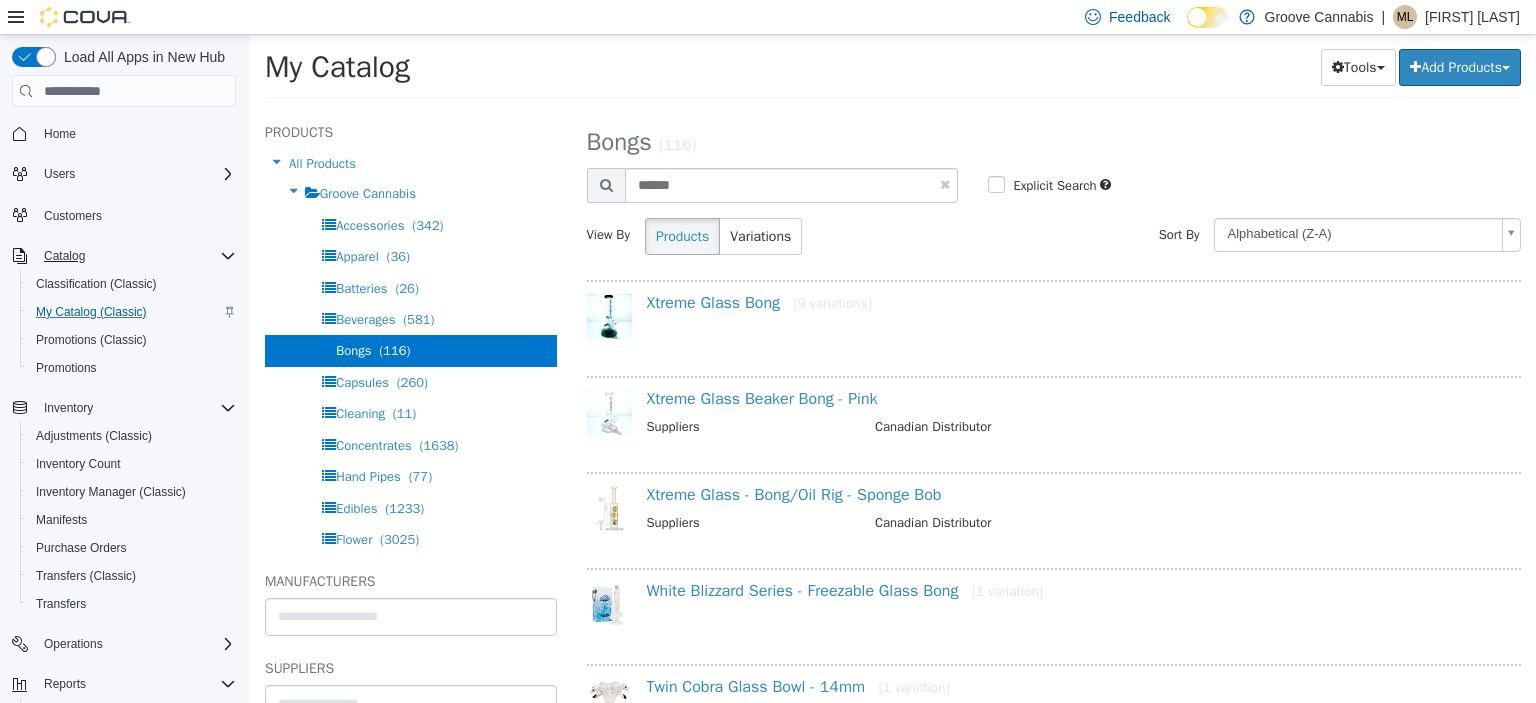 select on "**********" 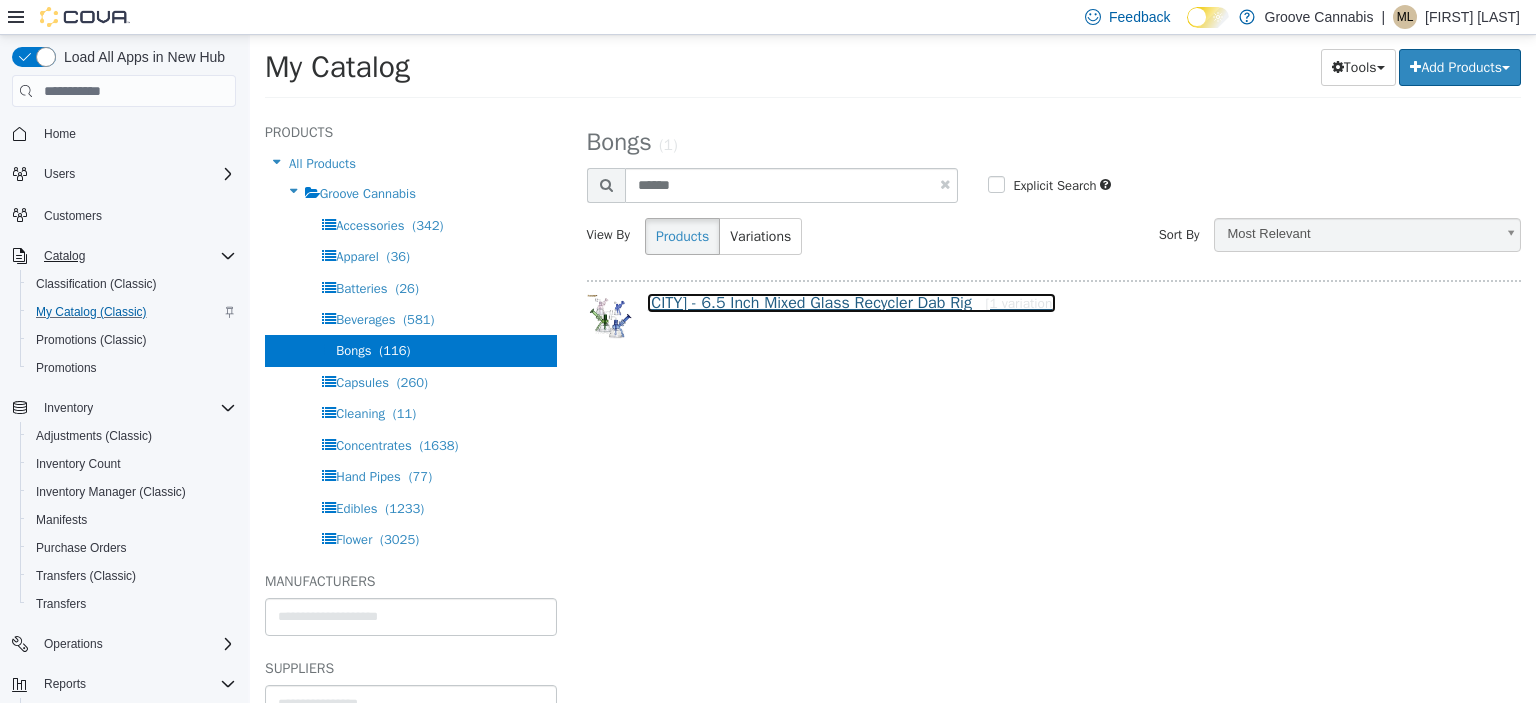 click on "[CITY] - 6.5 Inch Mixed Glass Recycler Dab Rig - A/S" at bounding box center [852, 303] 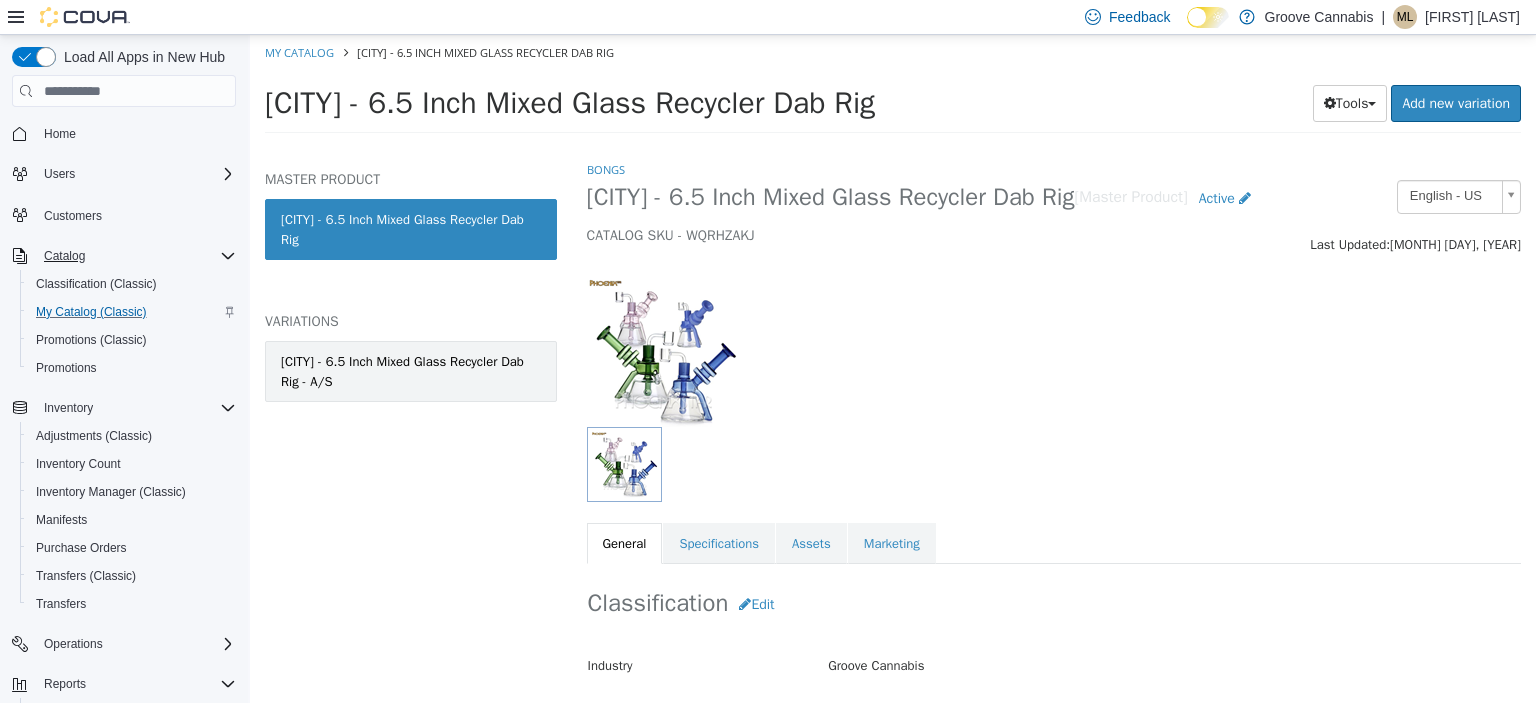 click on "[CITY] - 6.5 Inch Mixed Glass Recycler Dab Rig - A/S" at bounding box center [411, 371] 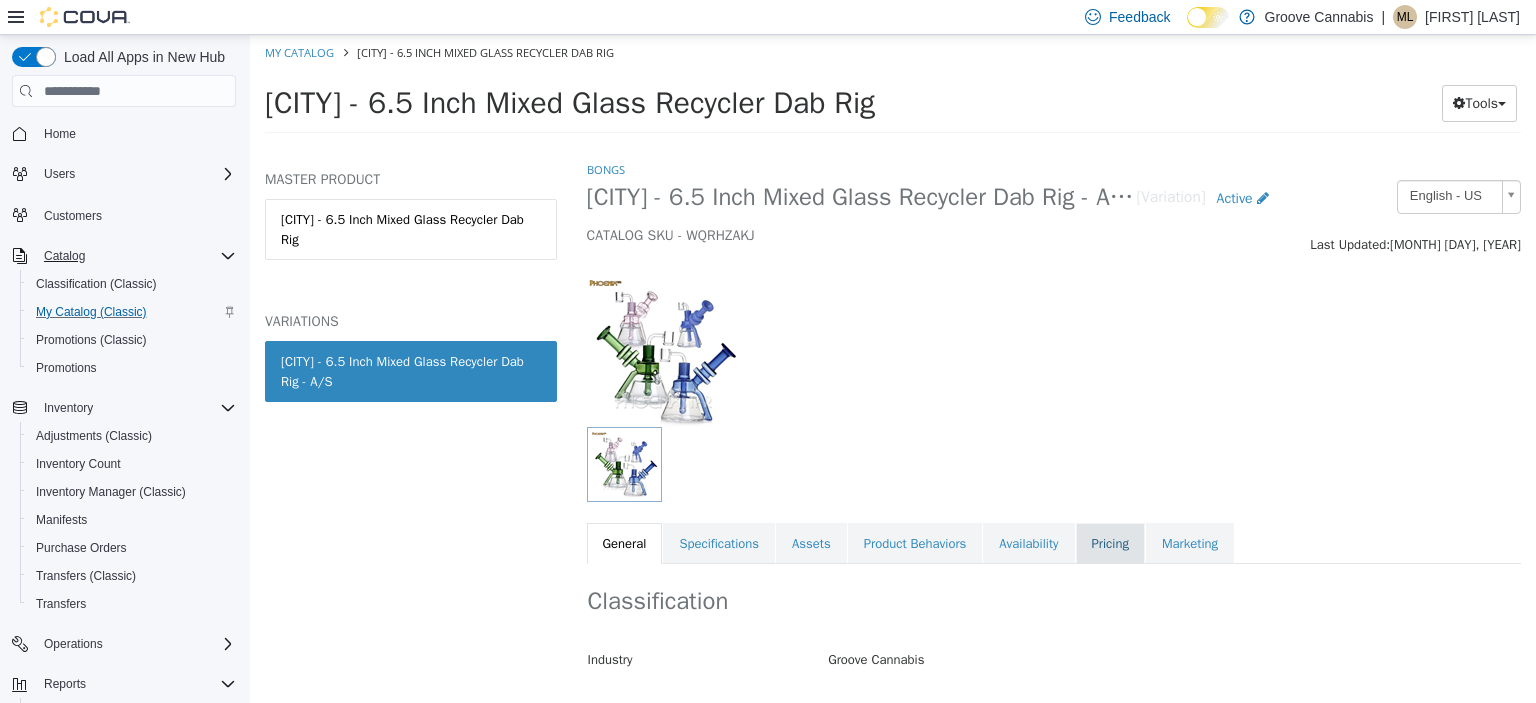 click on "Pricing" at bounding box center (1110, 544) 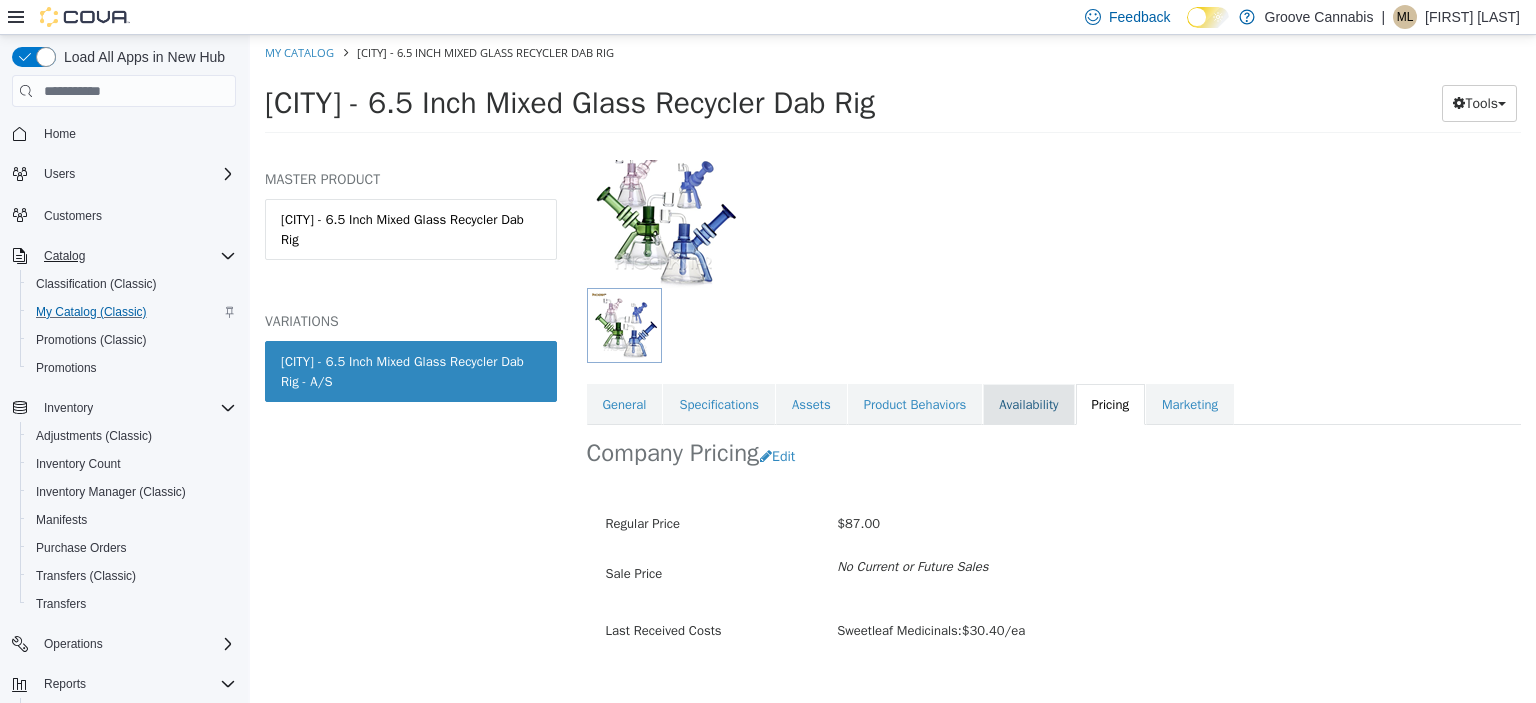 scroll, scrollTop: 172, scrollLeft: 0, axis: vertical 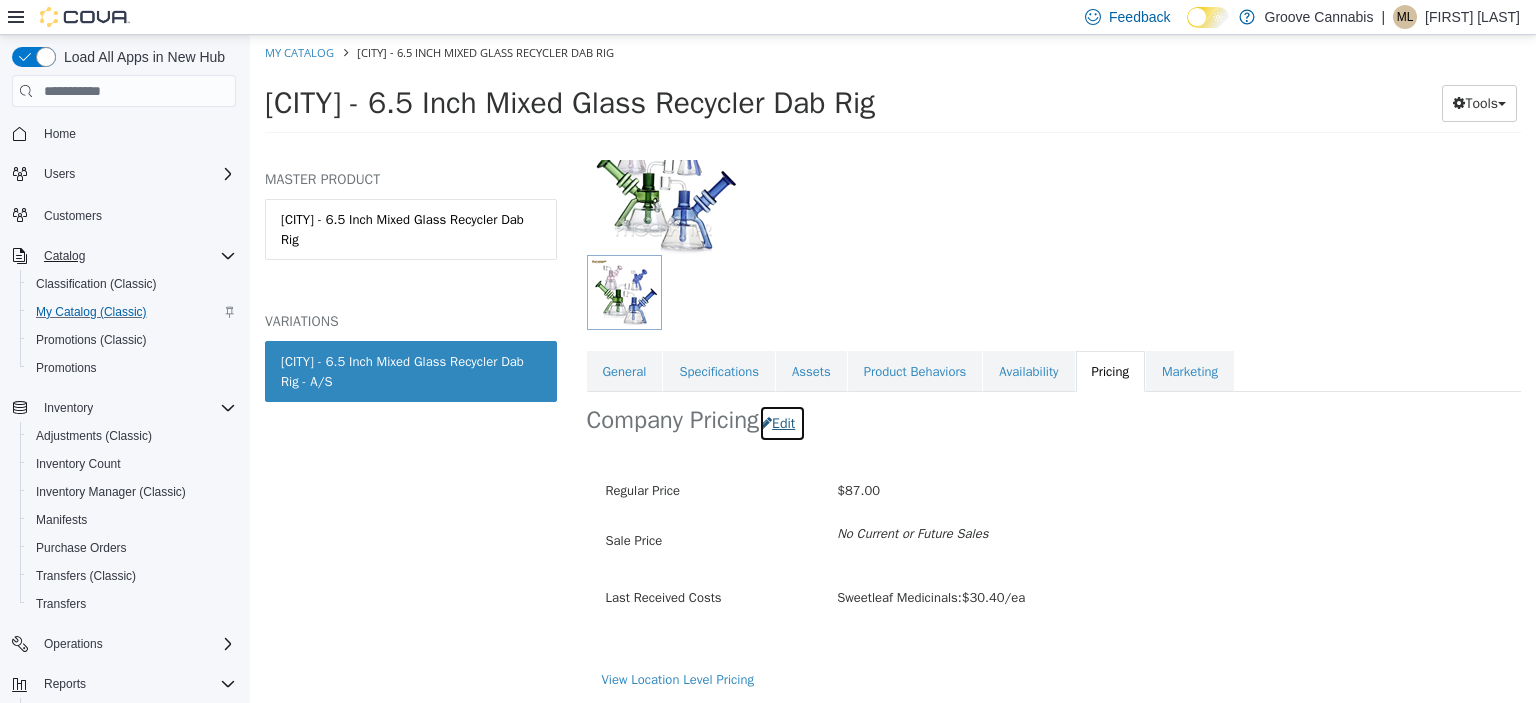 click on "Edit" at bounding box center (782, 423) 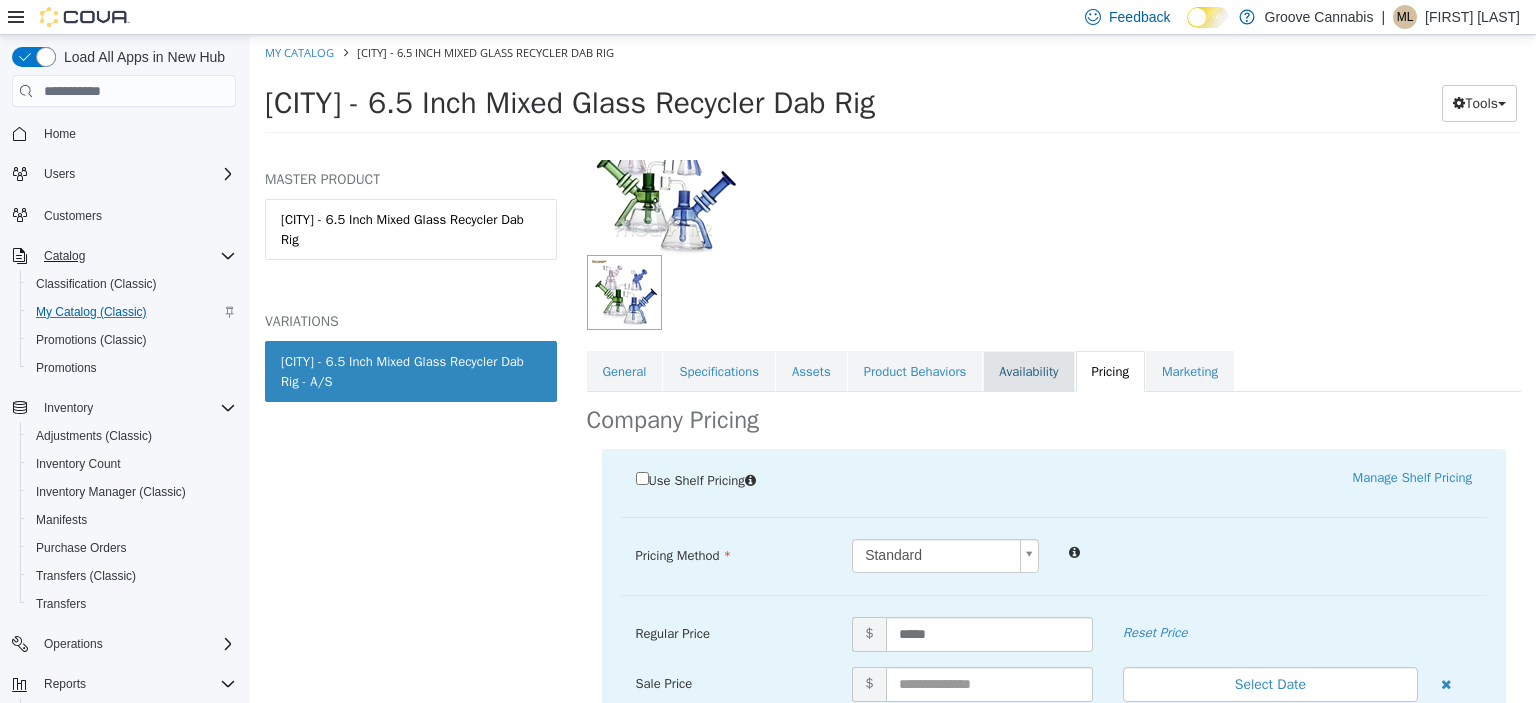 click on "Availability" at bounding box center (1028, 372) 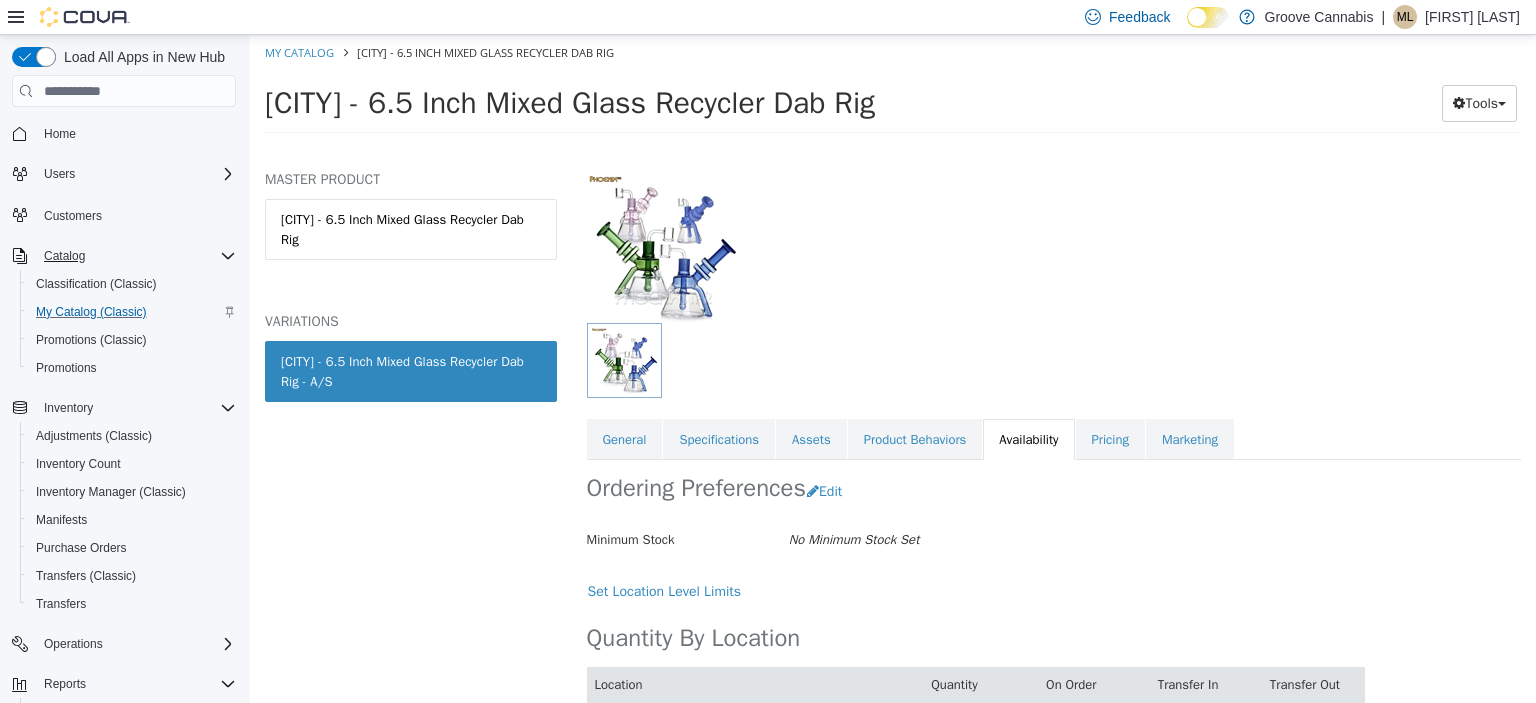 scroll, scrollTop: 101, scrollLeft: 0, axis: vertical 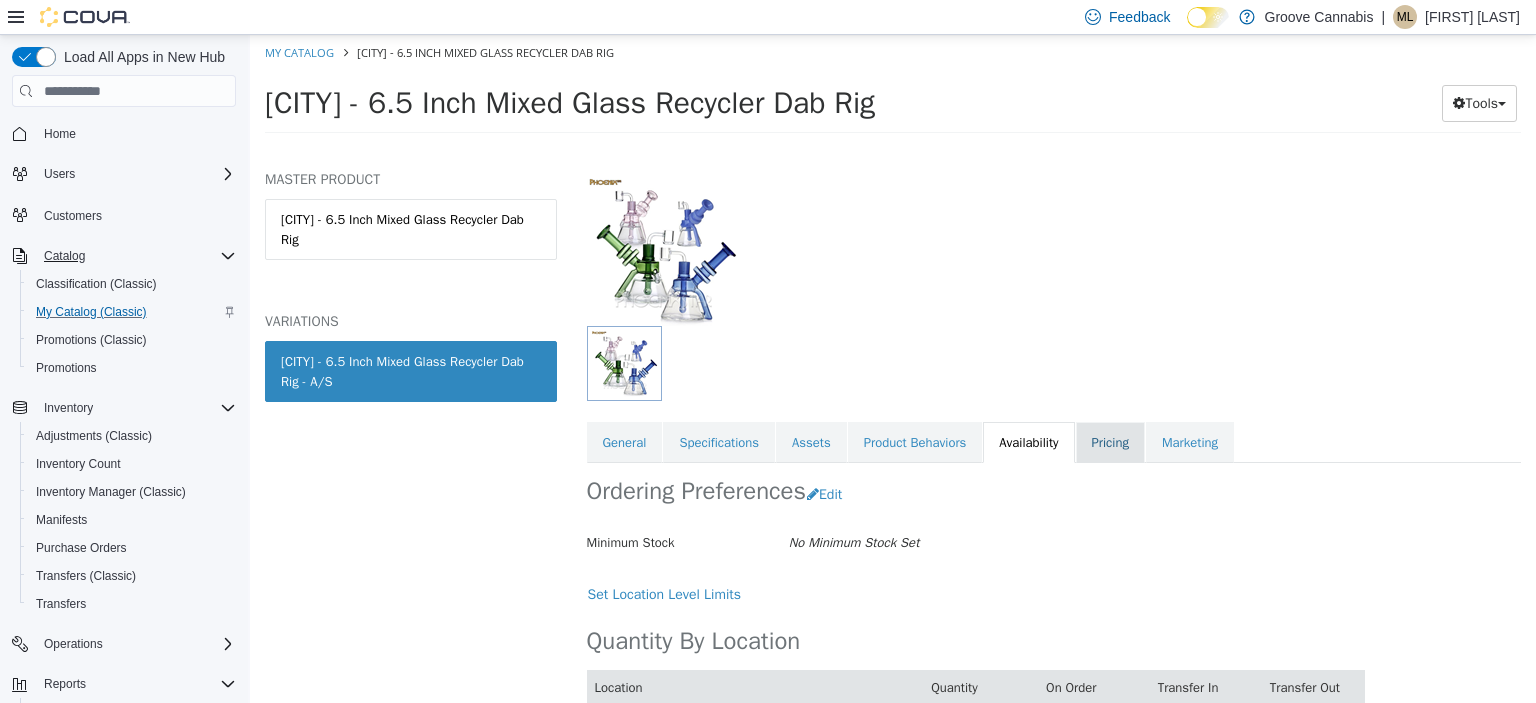 click on "Pricing" at bounding box center [1110, 443] 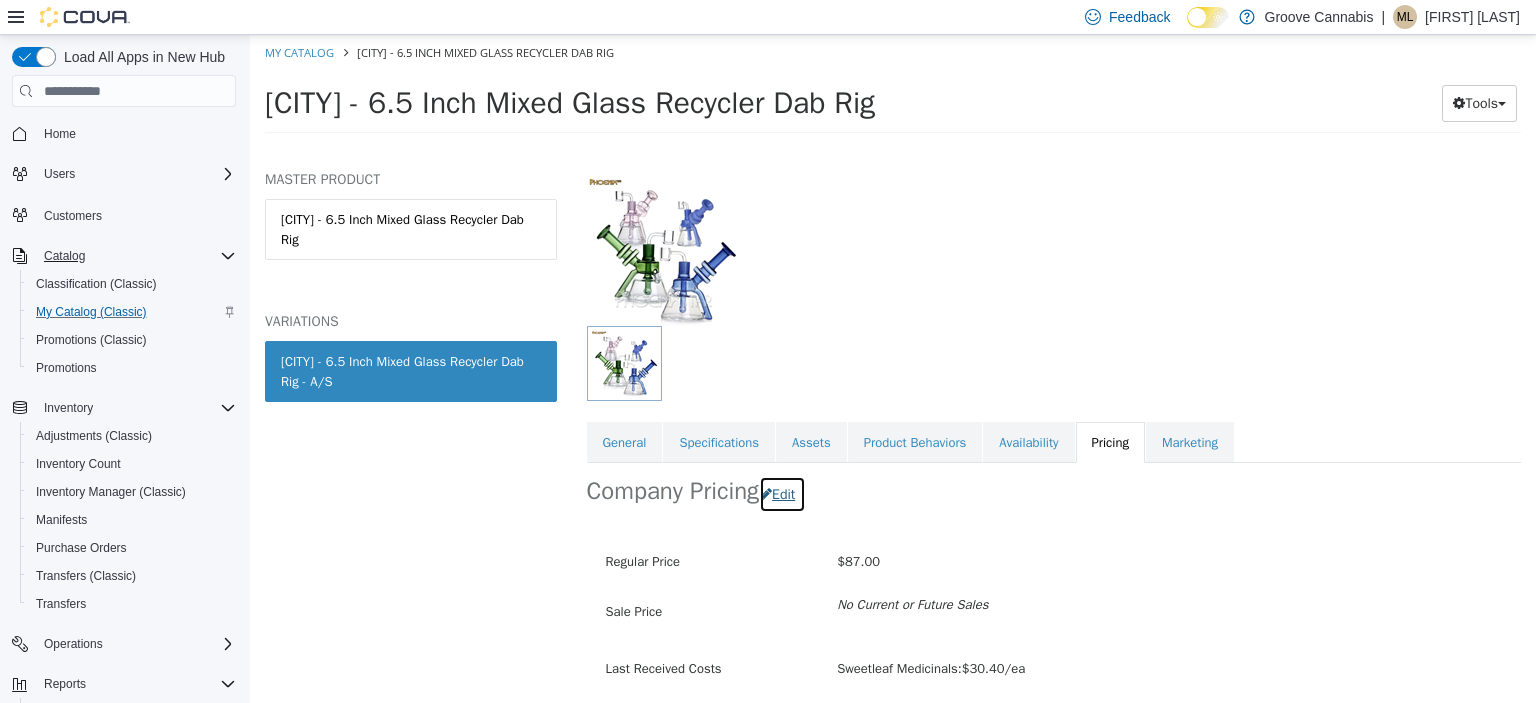 click on "Edit" at bounding box center [782, 494] 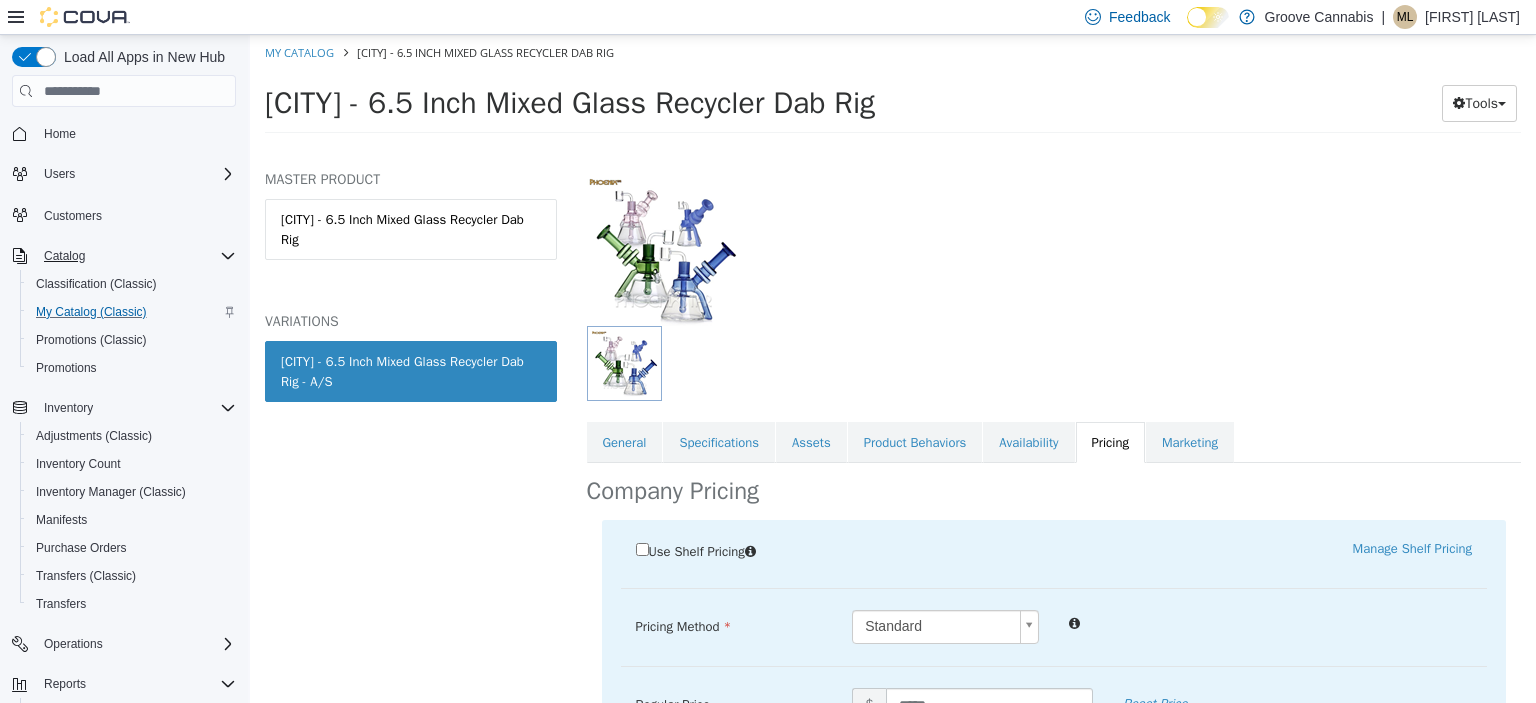 scroll, scrollTop: 213, scrollLeft: 0, axis: vertical 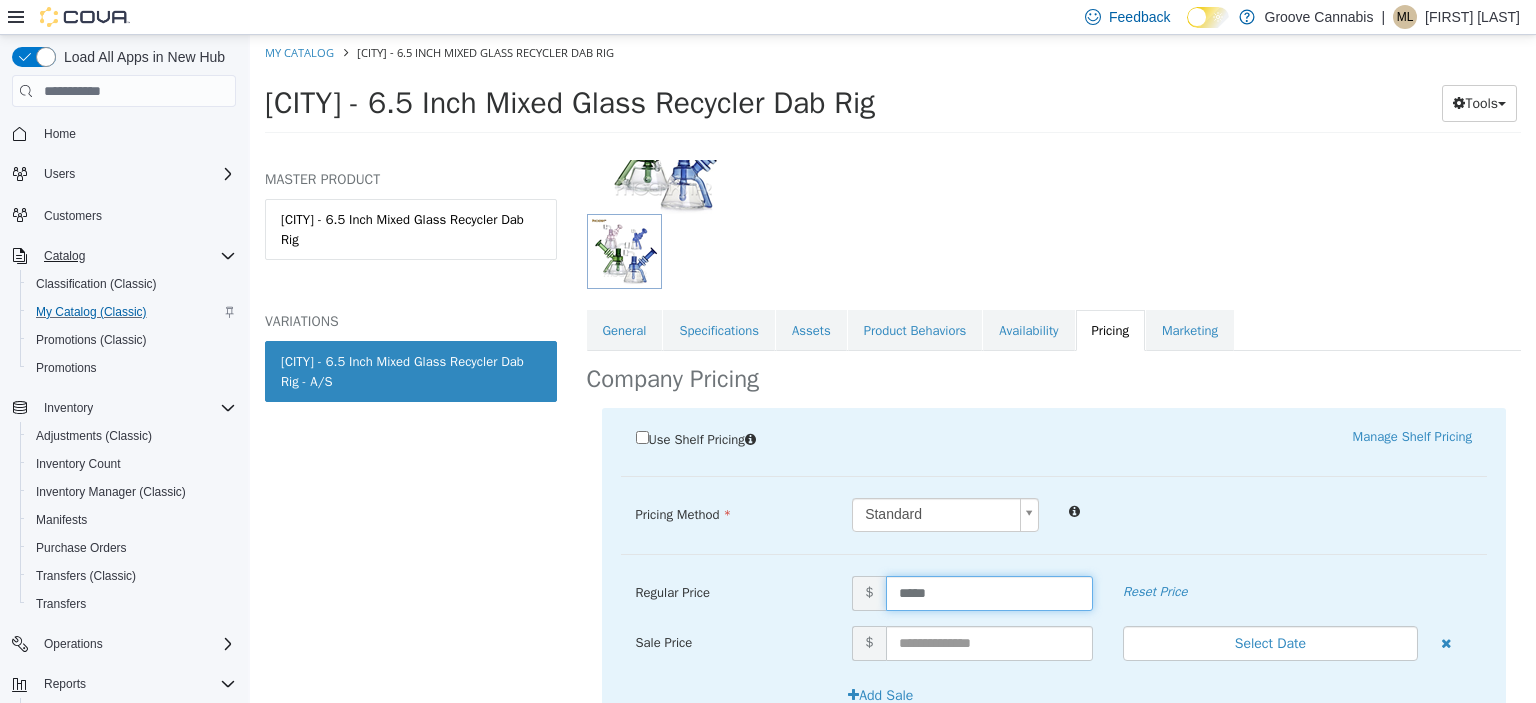 click on "*****" at bounding box center (989, 593) 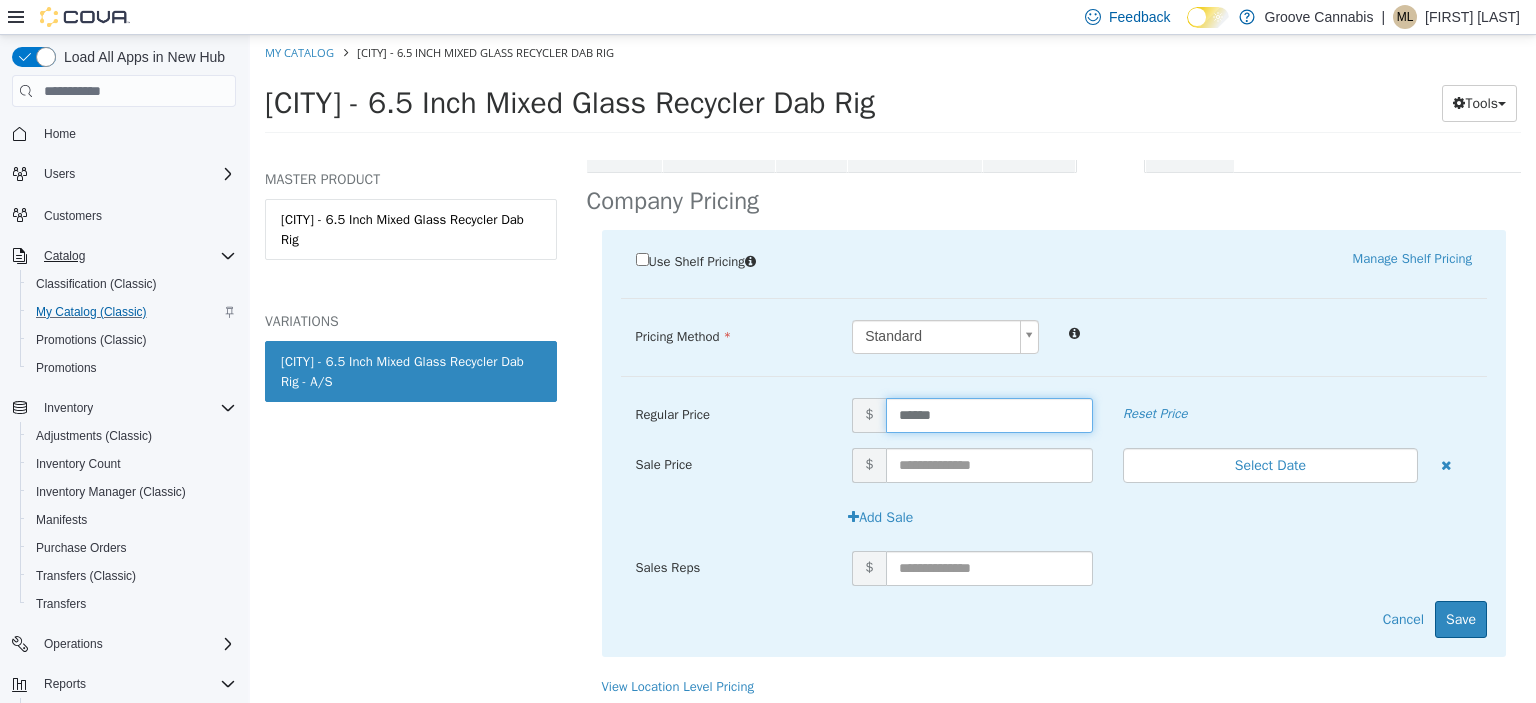 scroll, scrollTop: 392, scrollLeft: 0, axis: vertical 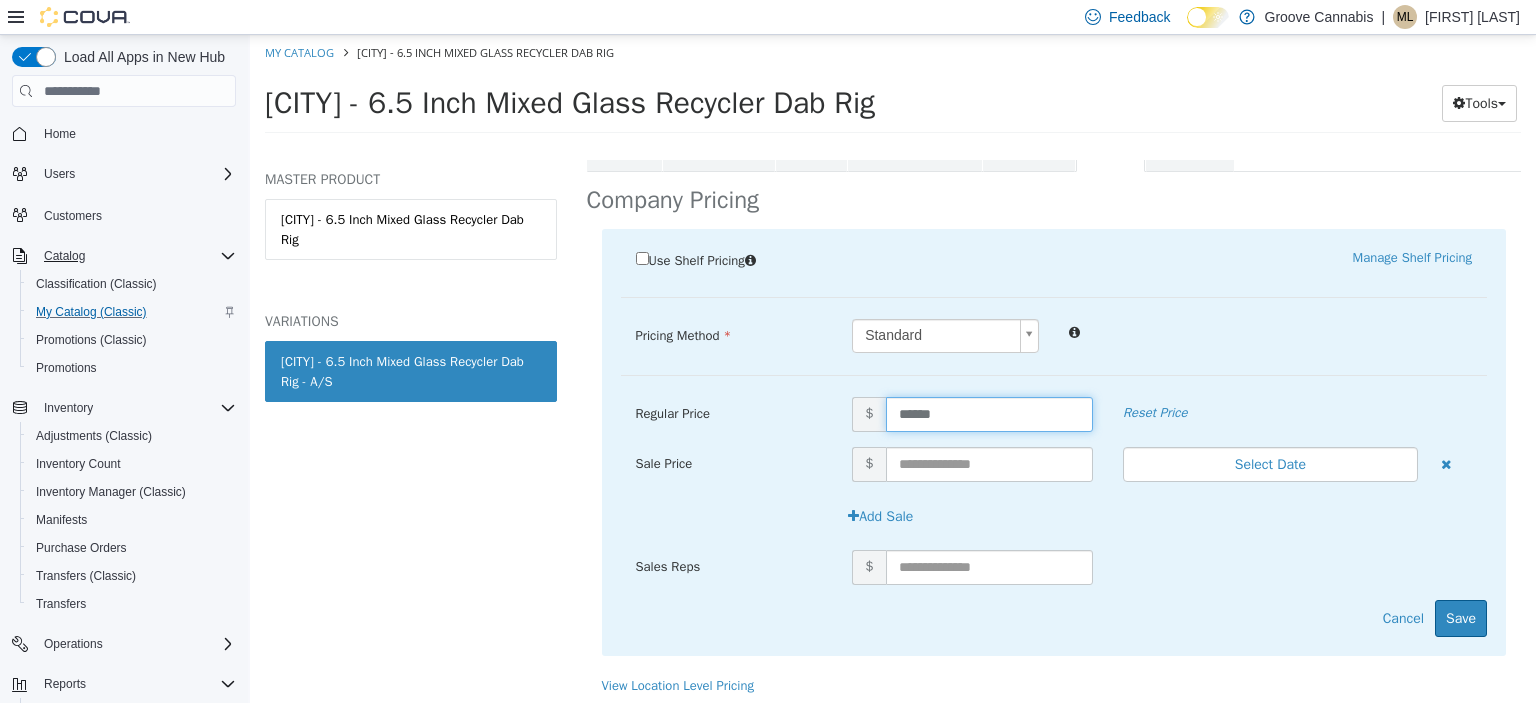 click on "******" at bounding box center [989, 414] 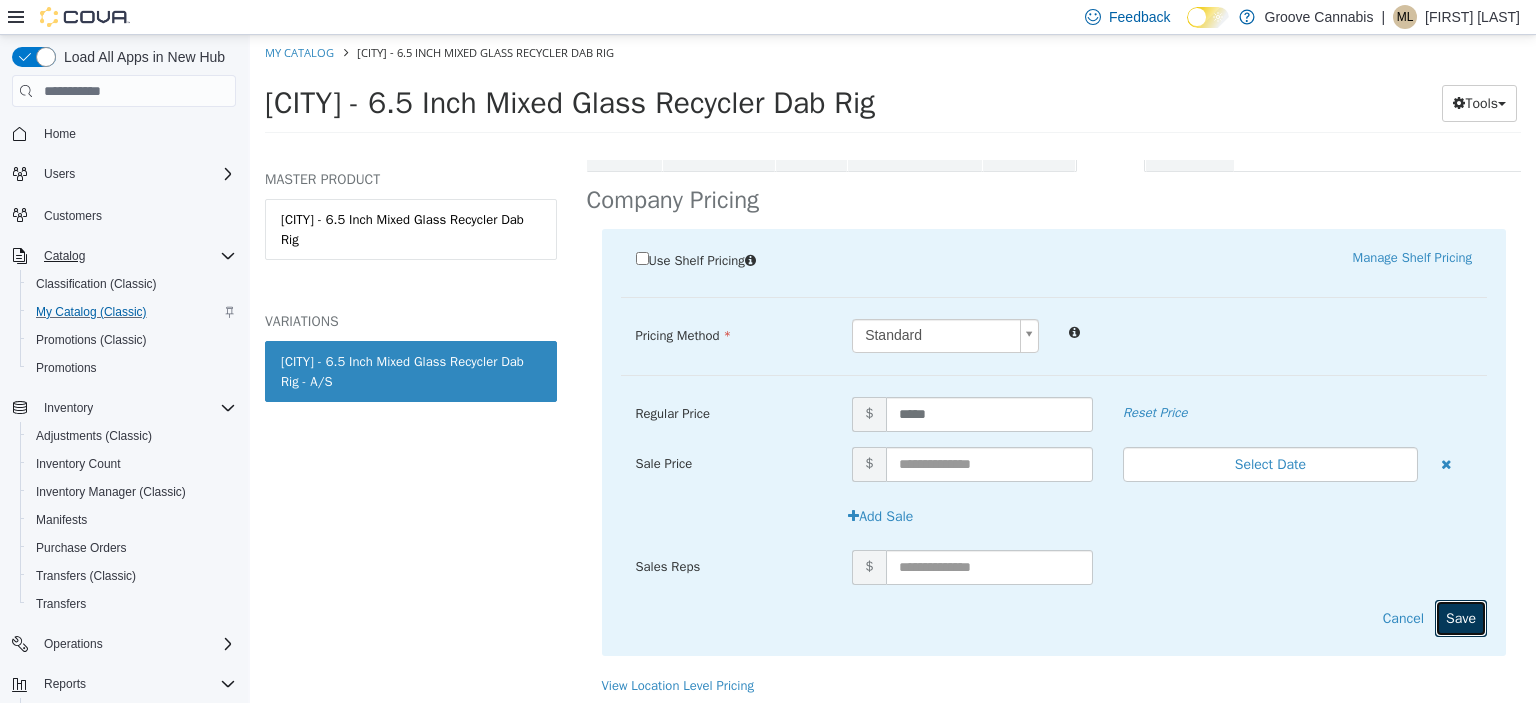 click on "Save" at bounding box center (1461, 618) 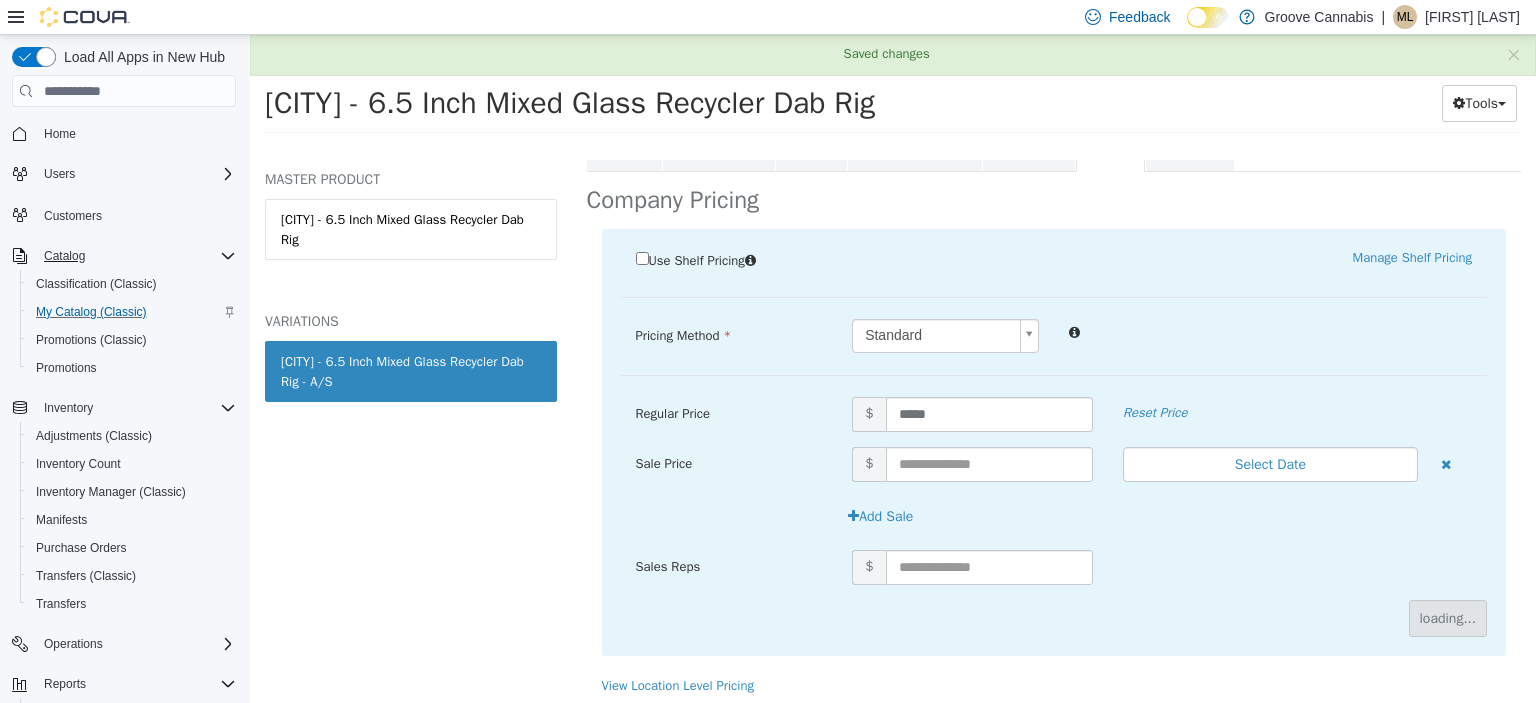 scroll, scrollTop: 172, scrollLeft: 0, axis: vertical 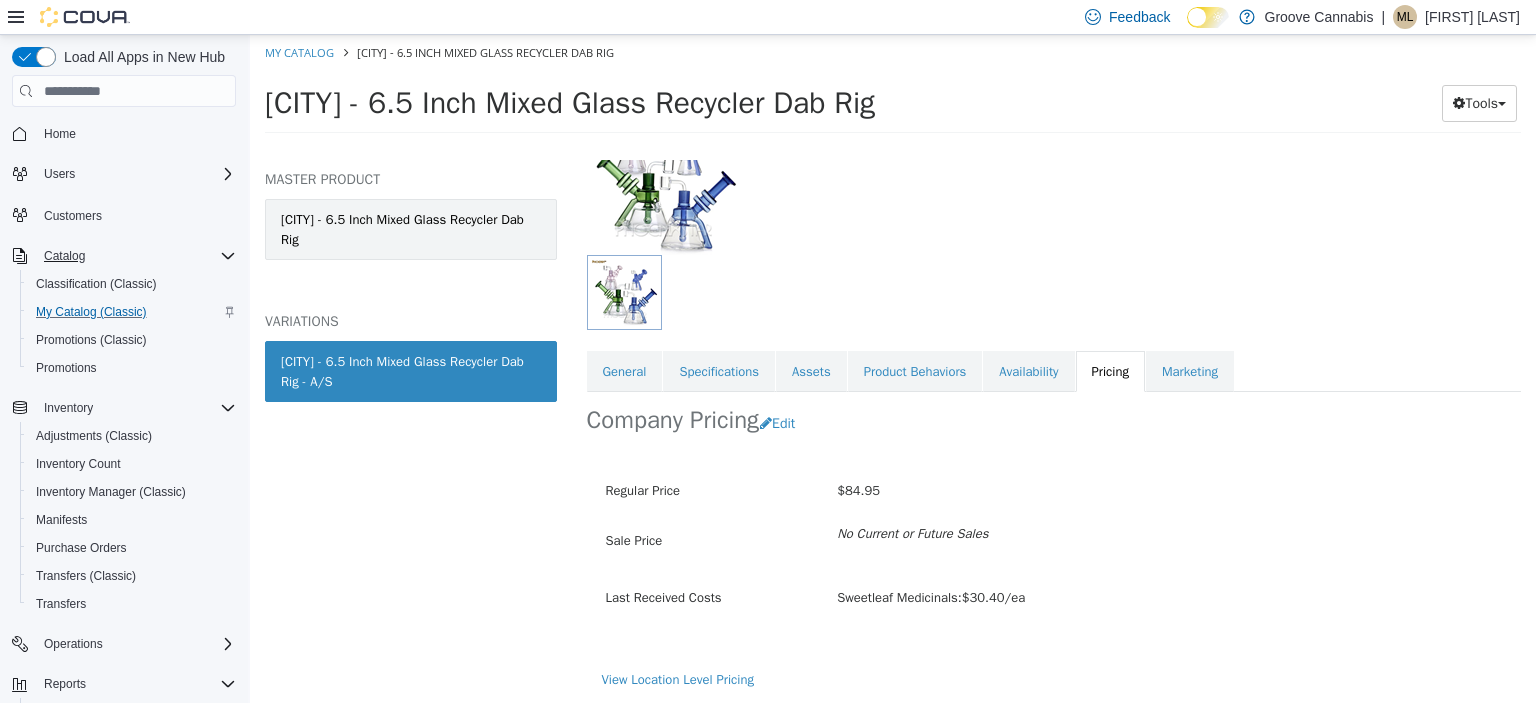 click on "[CITY] - 6.5 Inch Mixed Glass Recycler Dab Rig" at bounding box center [411, 229] 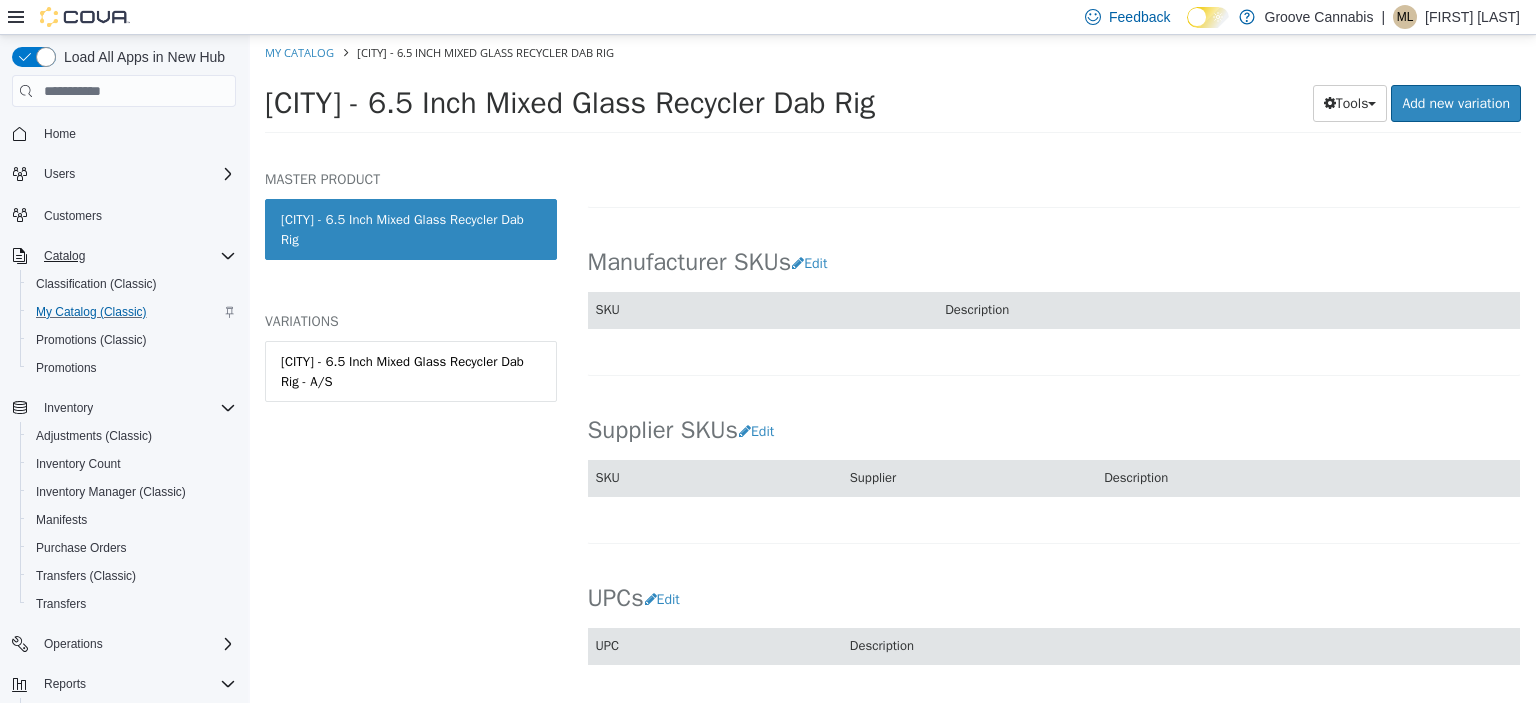 scroll, scrollTop: 1100, scrollLeft: 0, axis: vertical 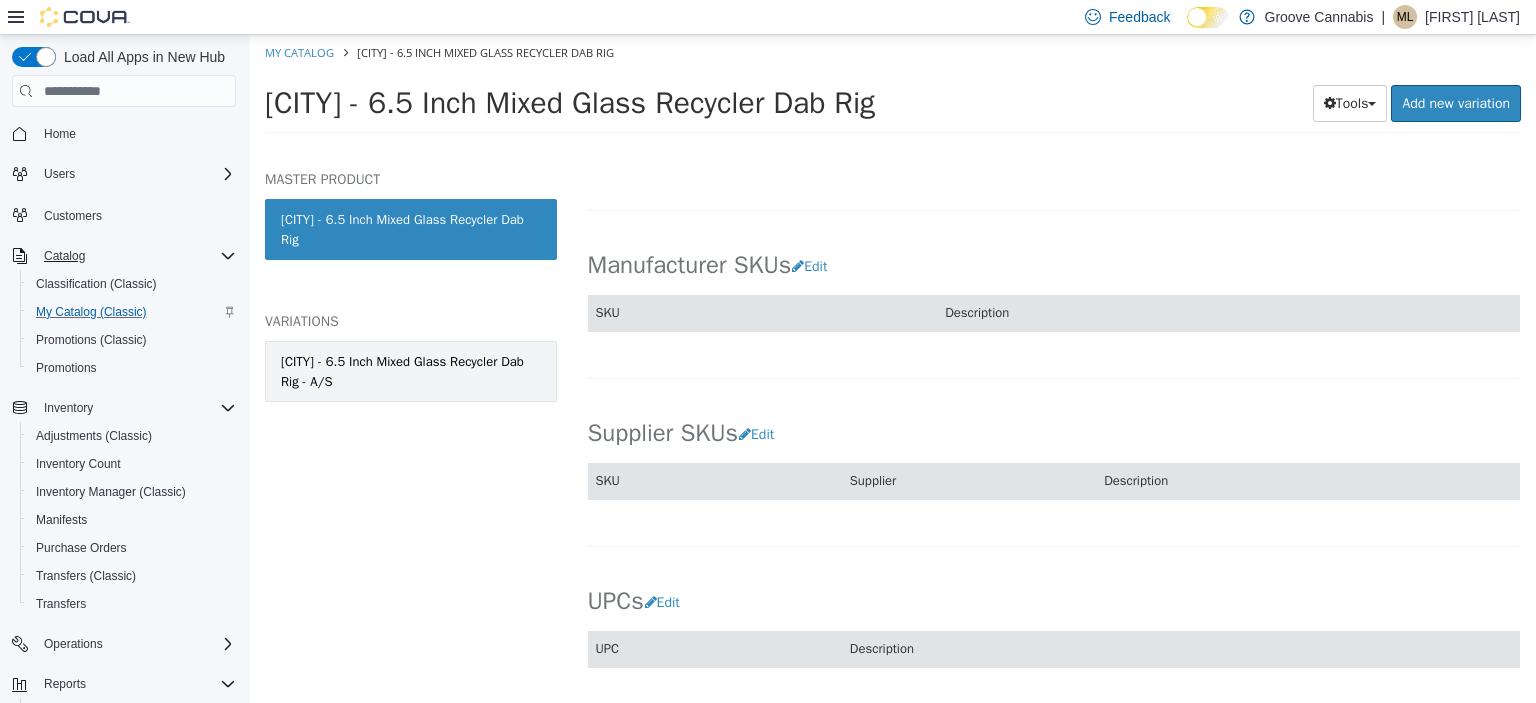 click on "[CITY] - 6.5 Inch Mixed Glass Recycler Dab Rig - A/S" at bounding box center [411, 371] 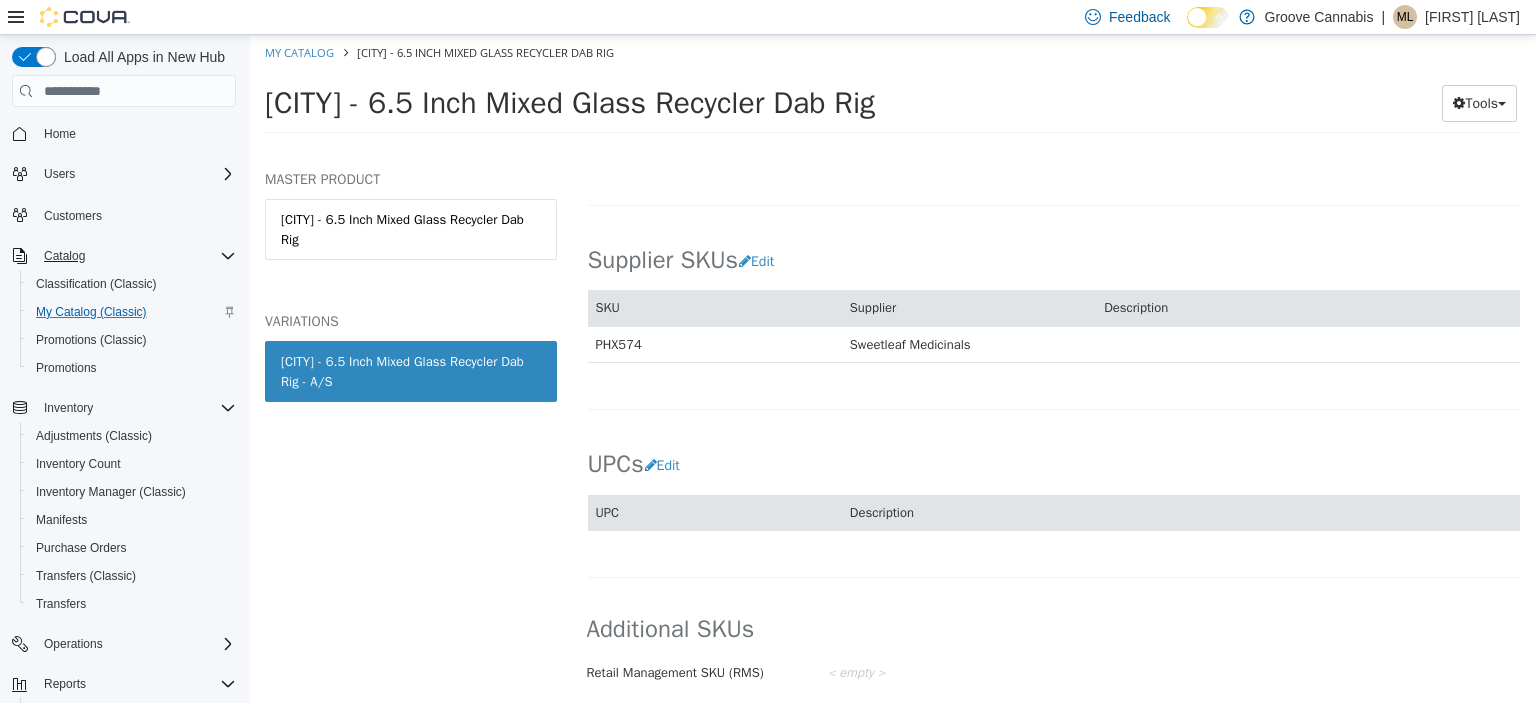 scroll, scrollTop: 1099, scrollLeft: 0, axis: vertical 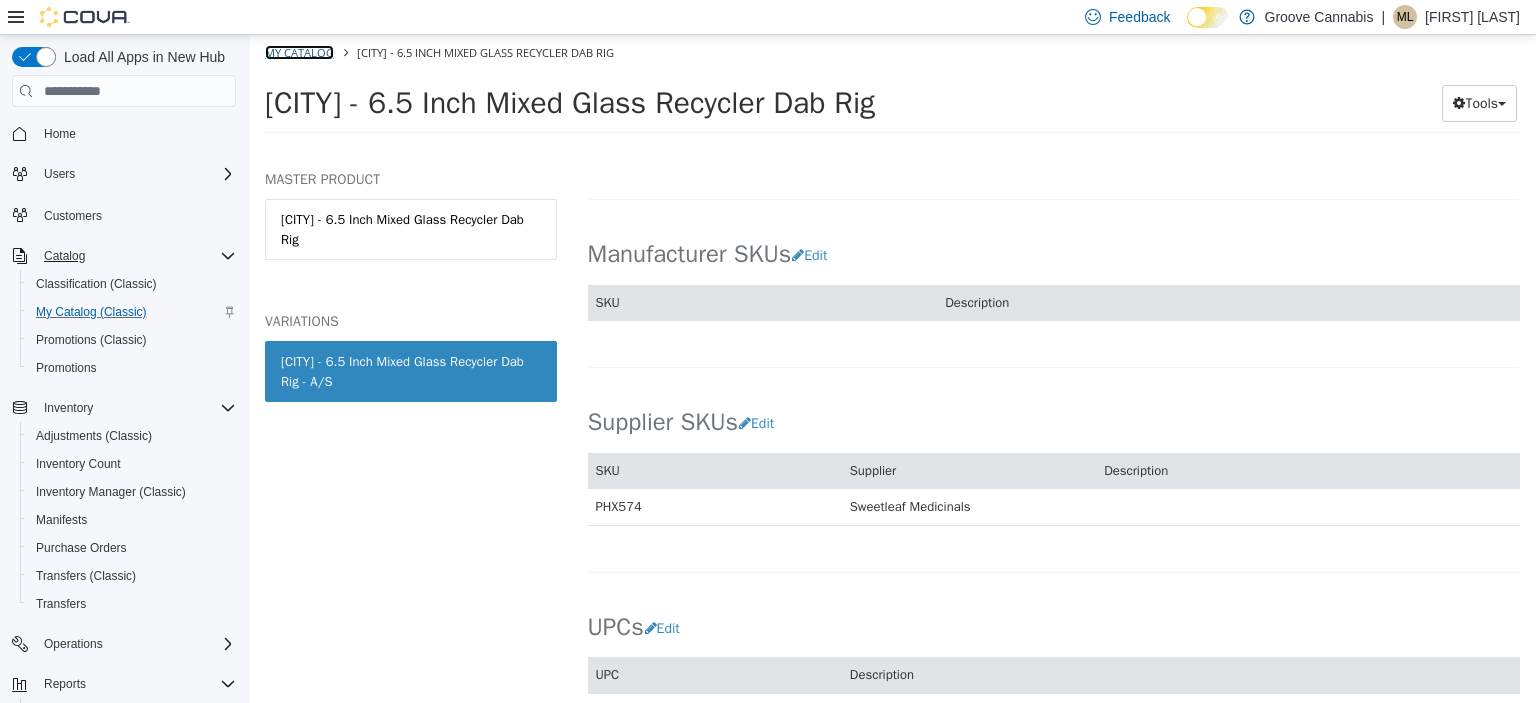 click on "My Catalog" at bounding box center [299, 52] 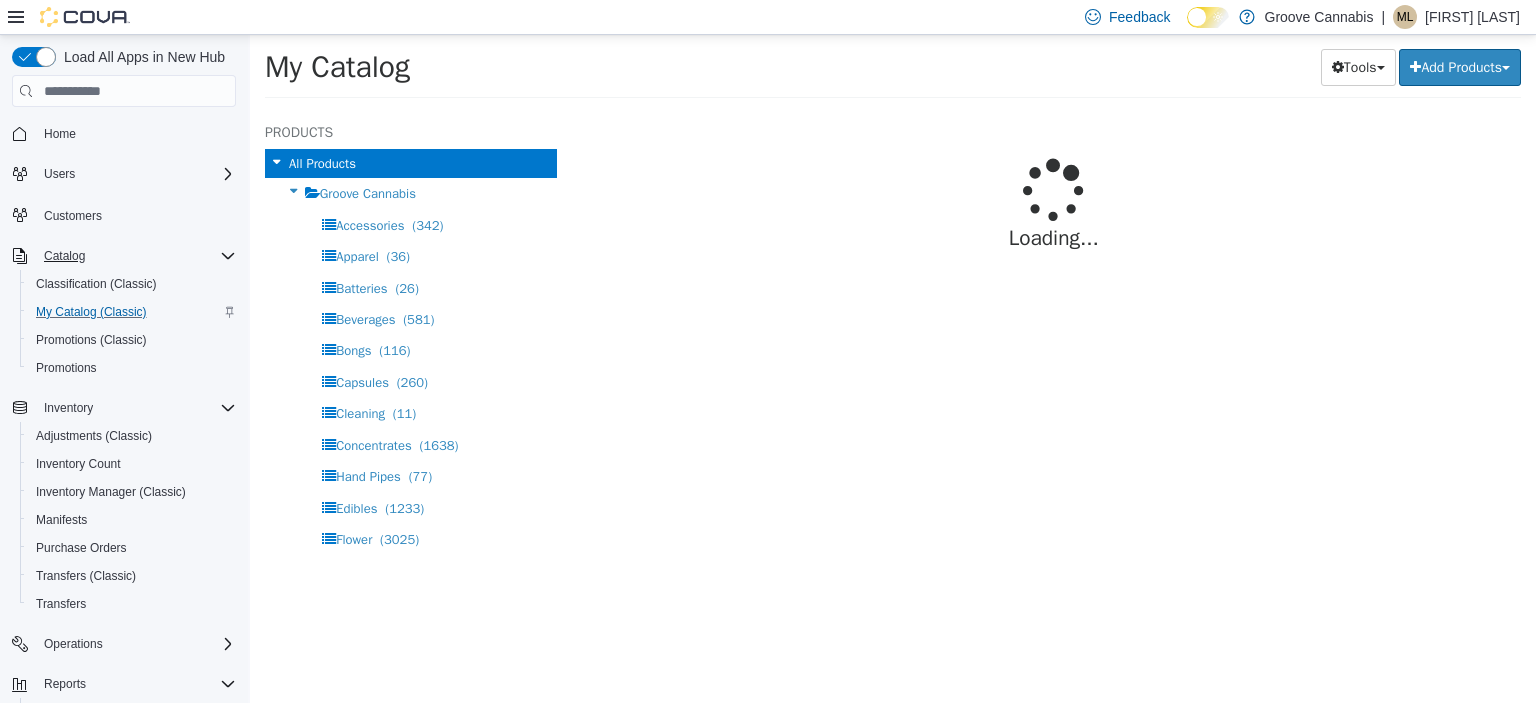 select on "**********" 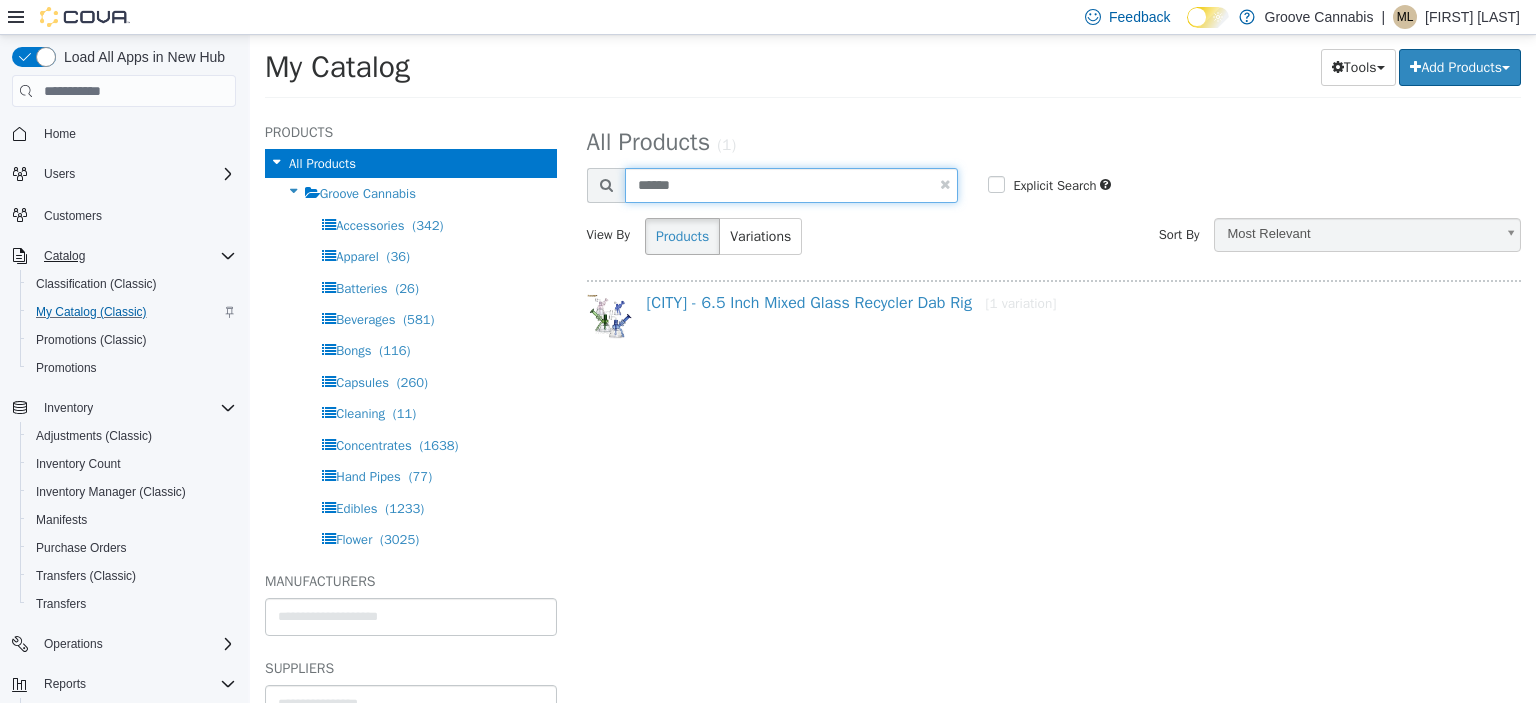 drag, startPoint x: 720, startPoint y: 194, endPoint x: 614, endPoint y: 190, distance: 106.07545 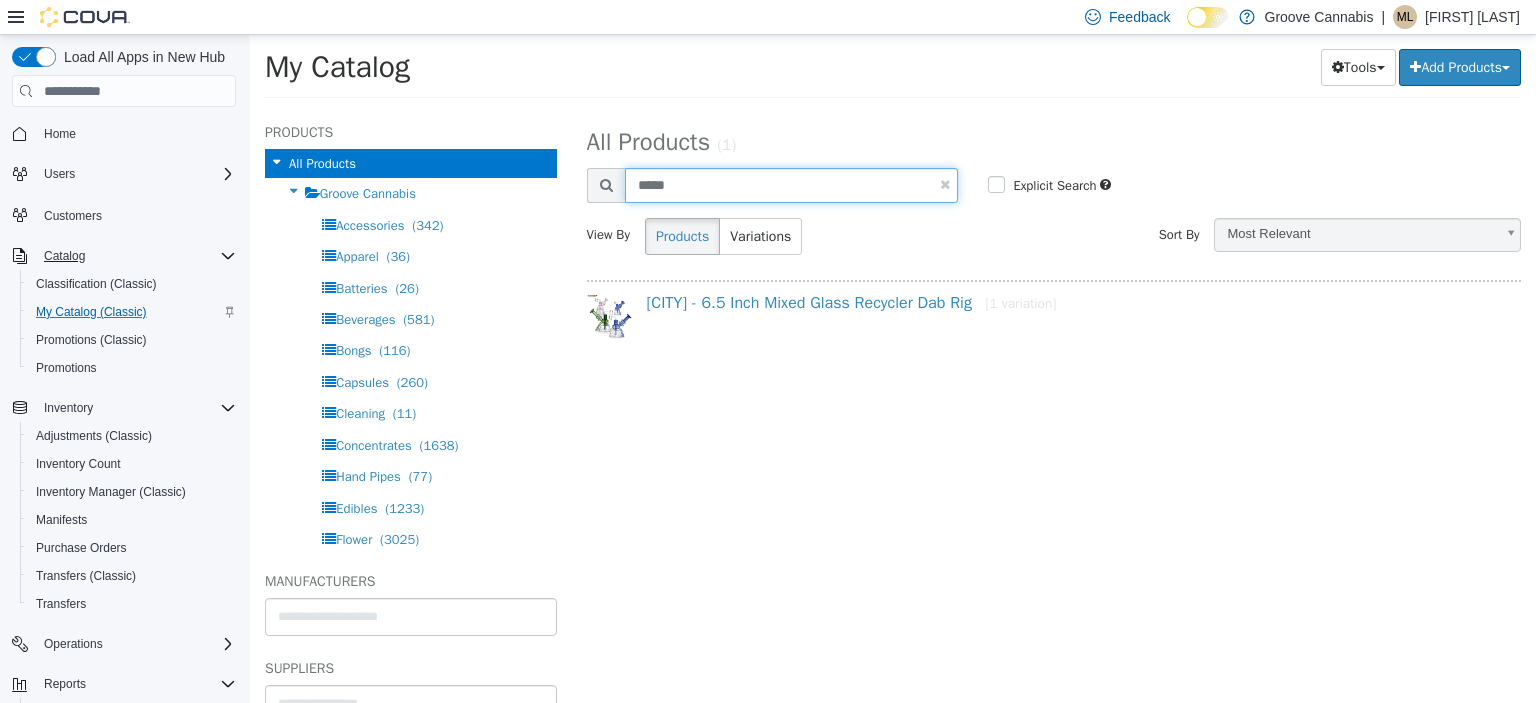 type on "*****" 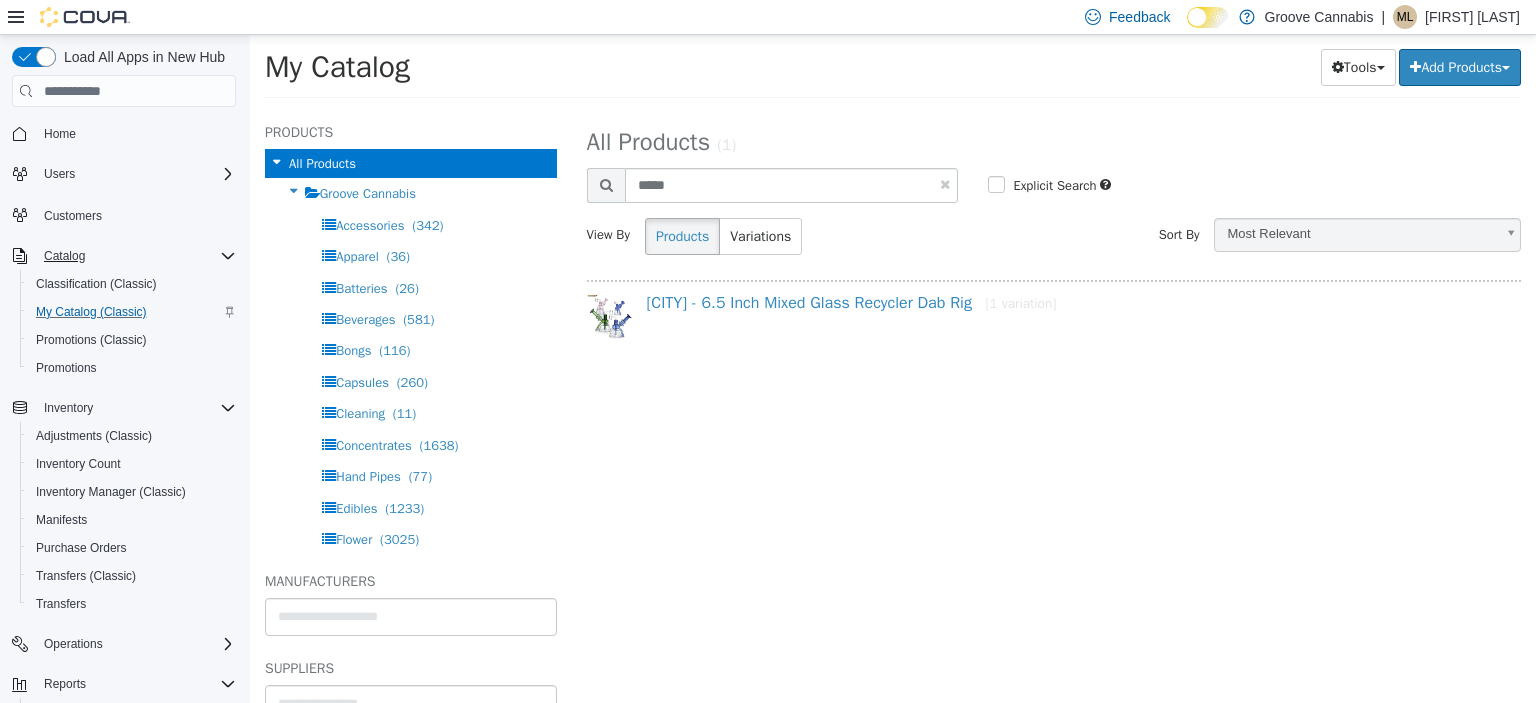 select on "**********" 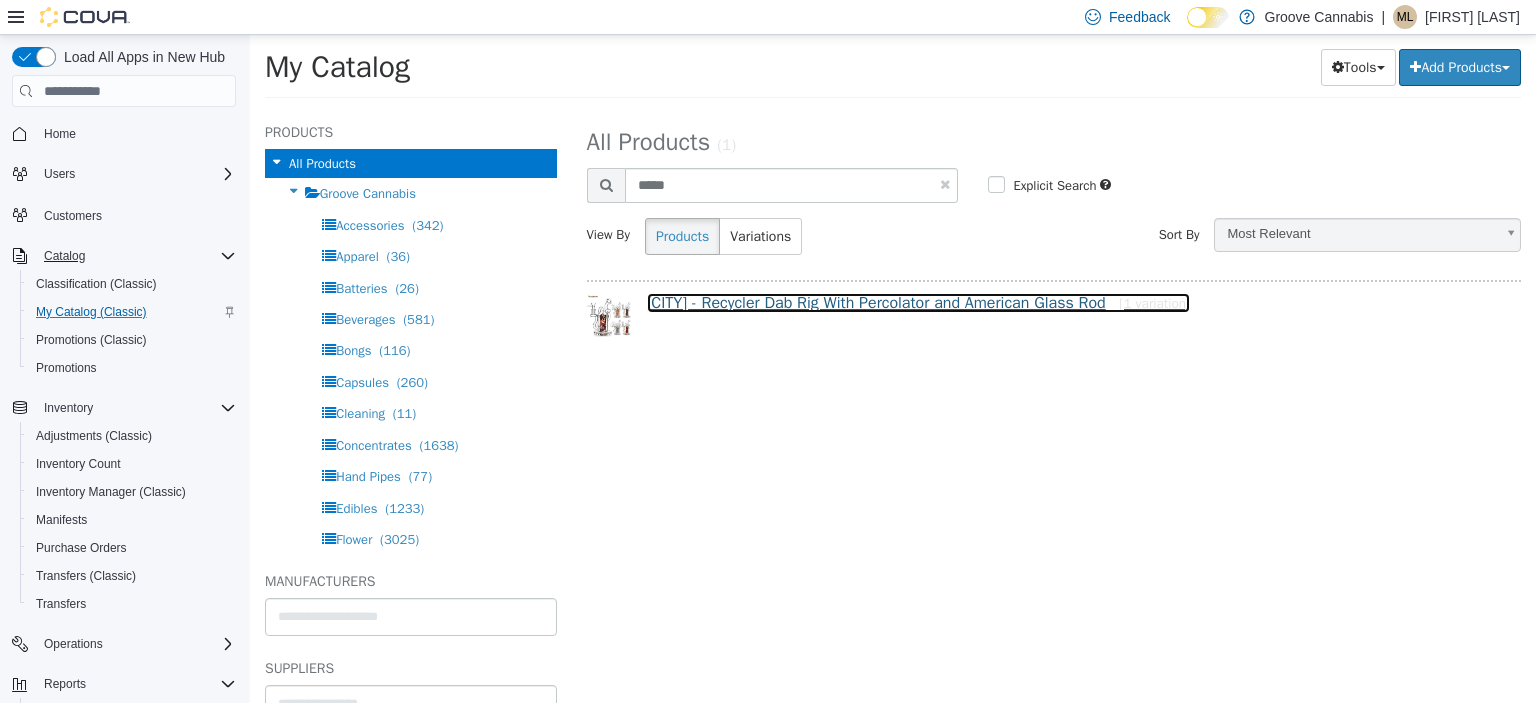 click on "[CITY] - Recycler Dab Rig With Percolator and American Glass Rod
[1 variation]" at bounding box center [919, 303] 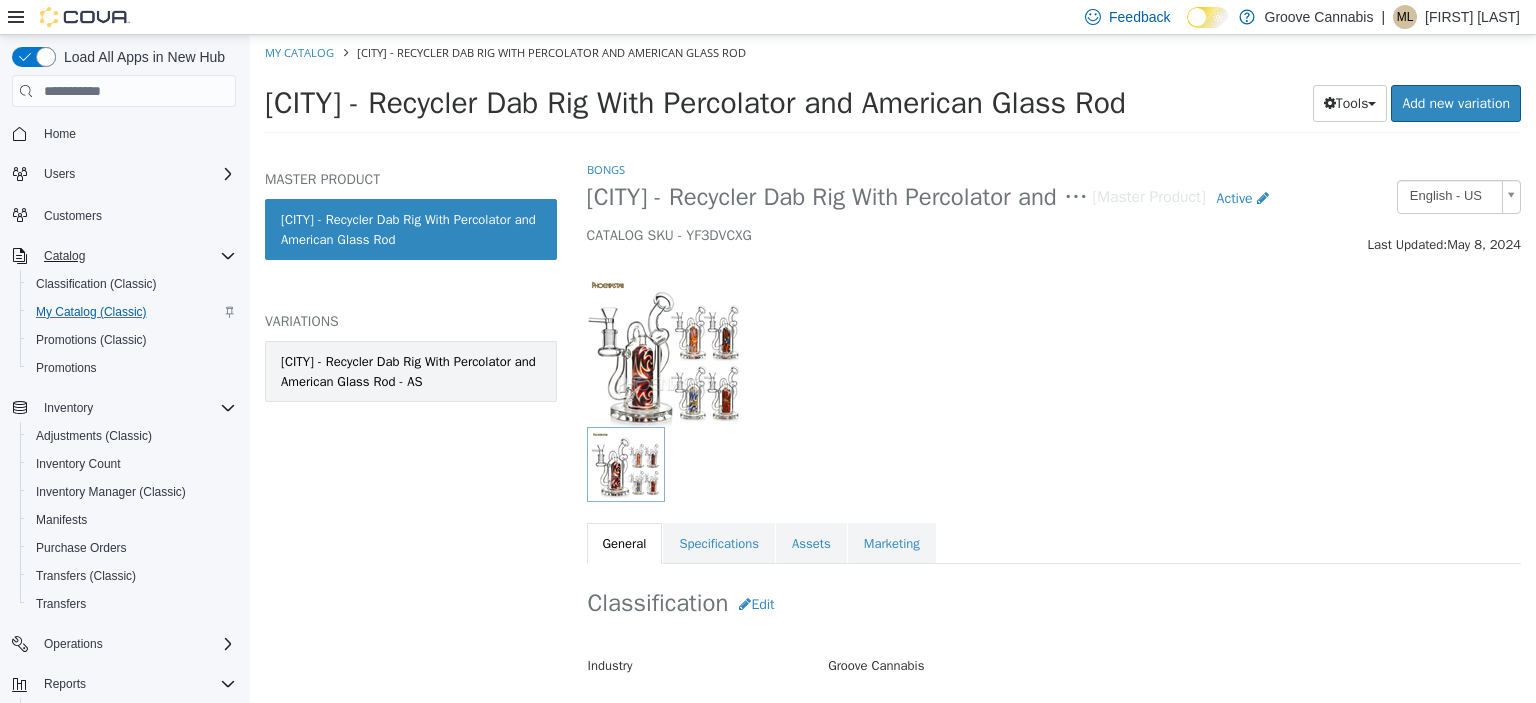 click on "[CITY] - Recycler Dab Rig With Percolator and American Glass Rod - AS" at bounding box center (411, 371) 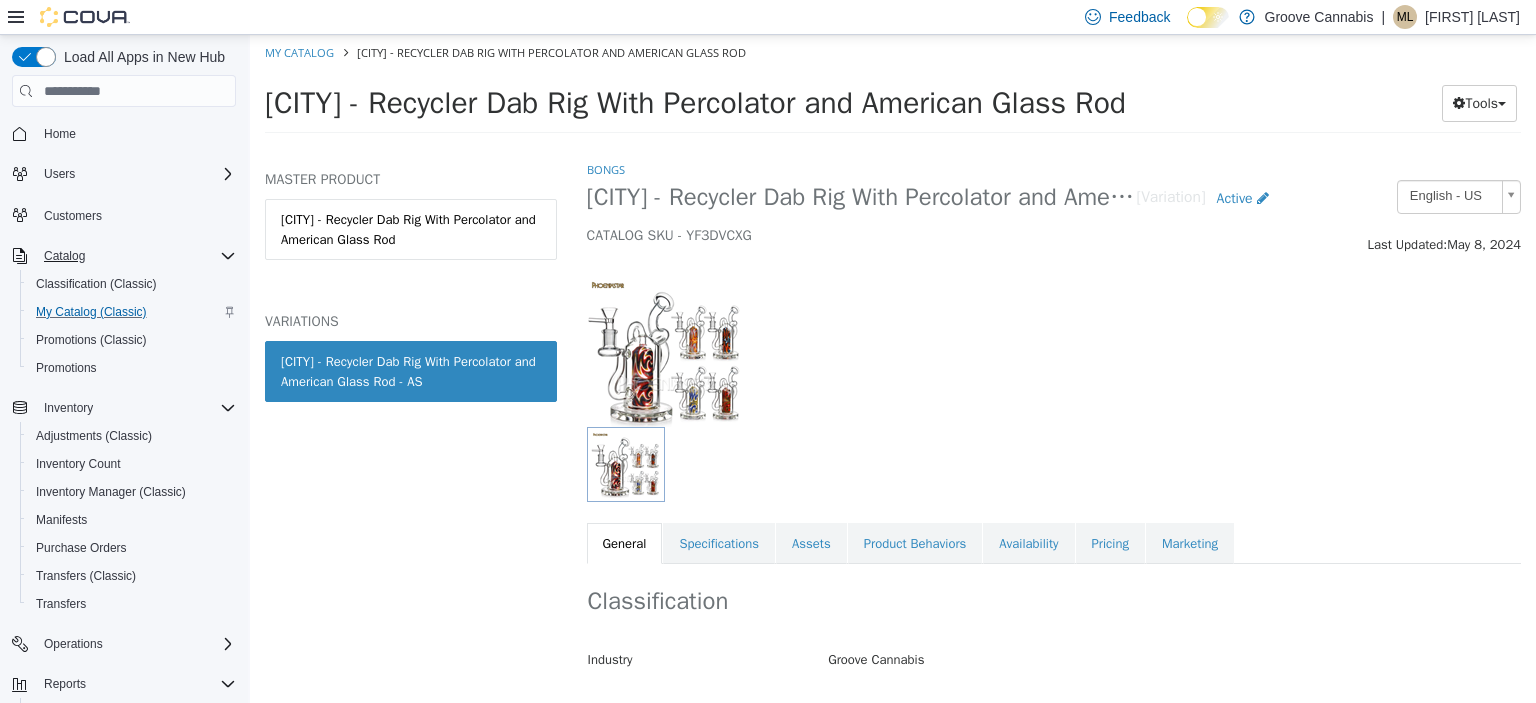 scroll, scrollTop: 187, scrollLeft: 0, axis: vertical 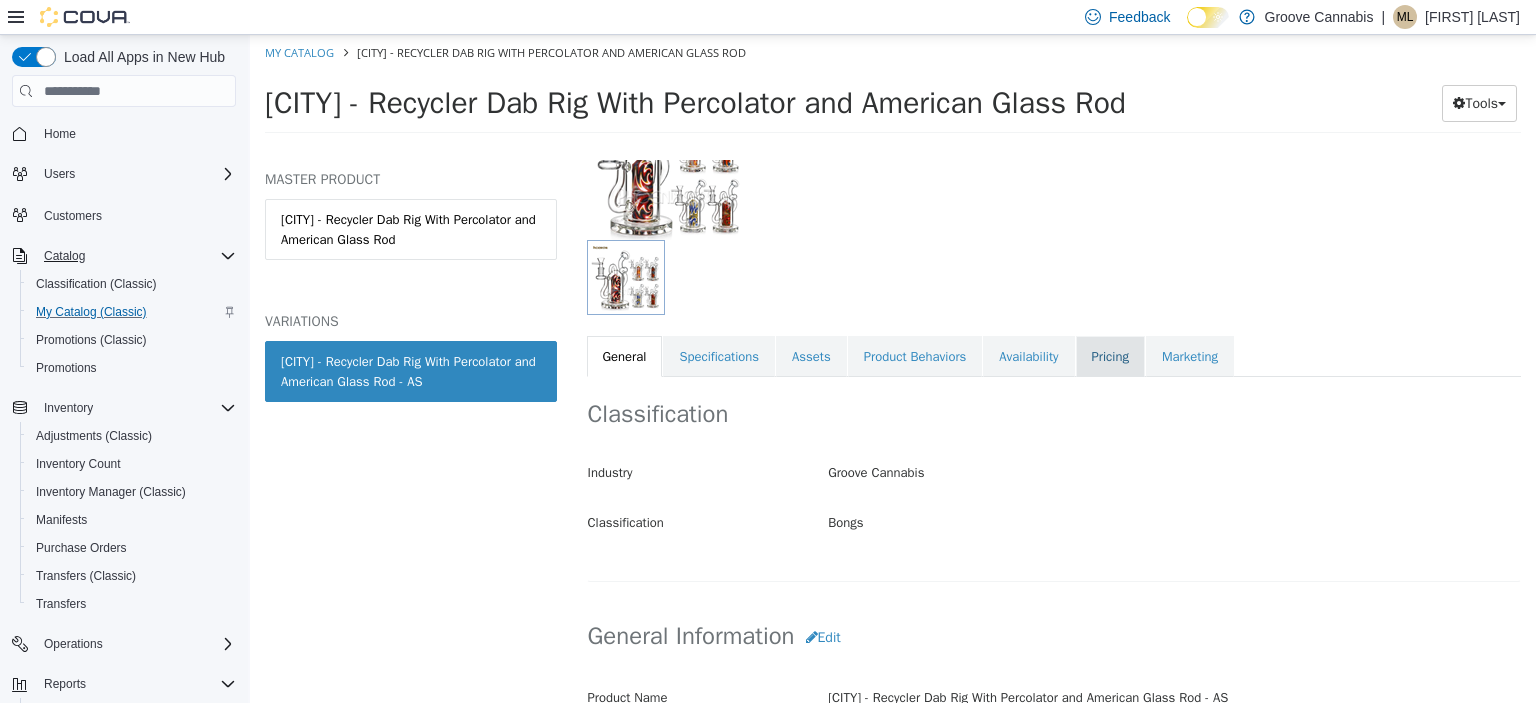 click on "Pricing" at bounding box center [1110, 357] 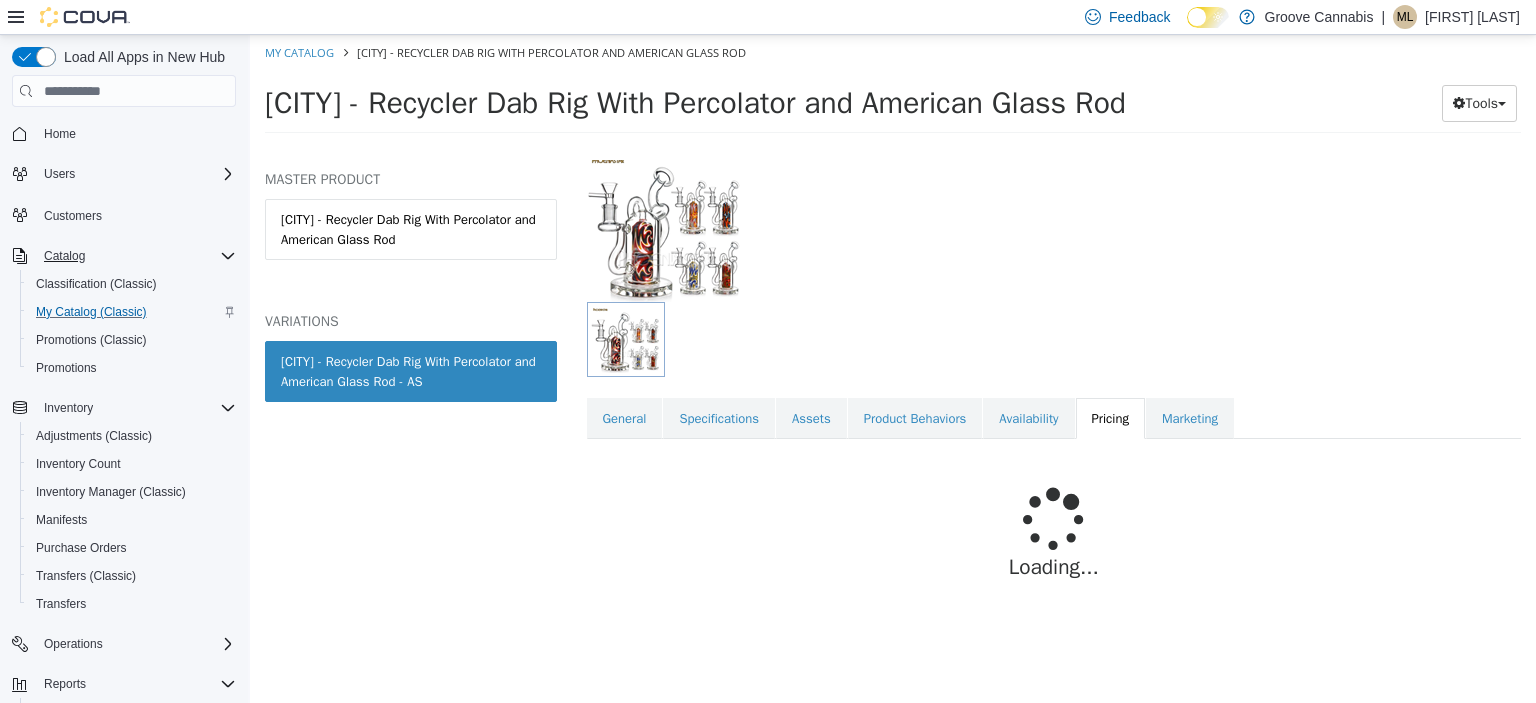 scroll, scrollTop: 172, scrollLeft: 0, axis: vertical 